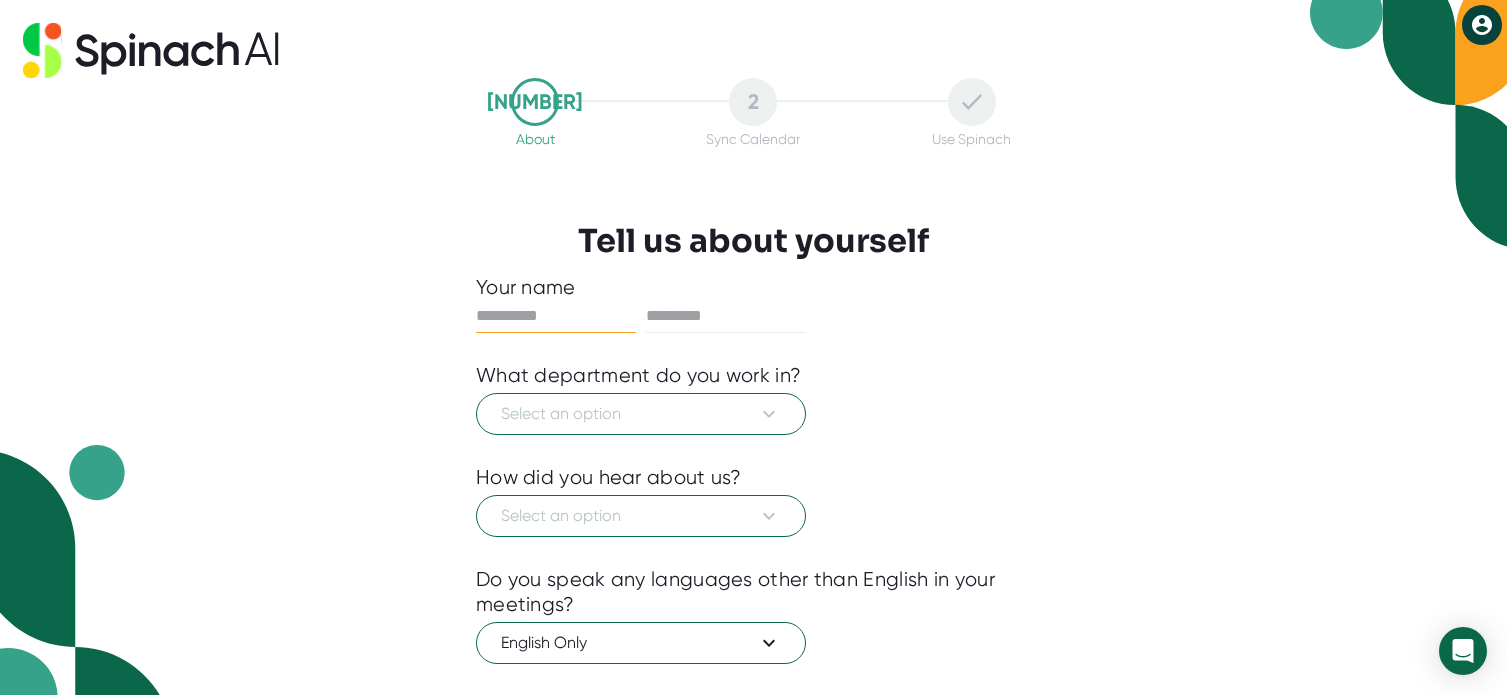scroll, scrollTop: 0, scrollLeft: 0, axis: both 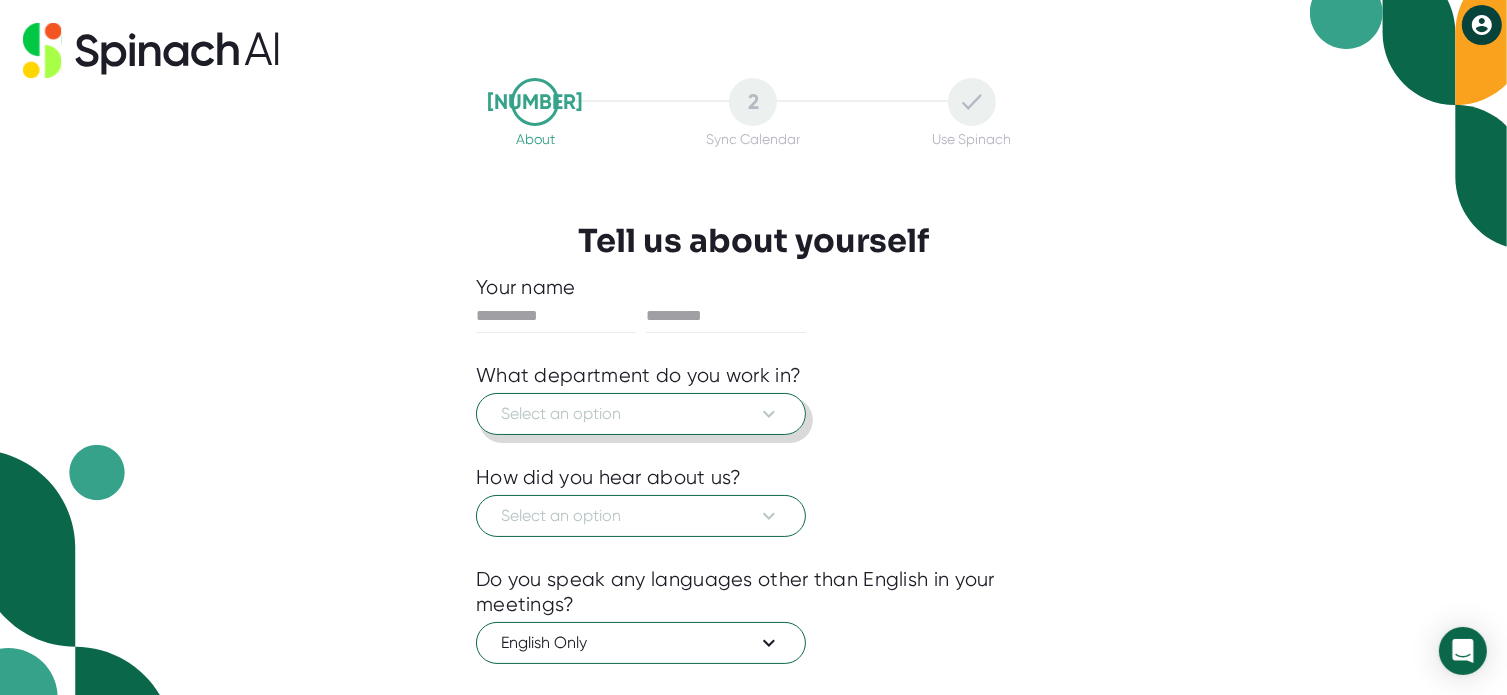 click on "Select an option" at bounding box center (641, 414) 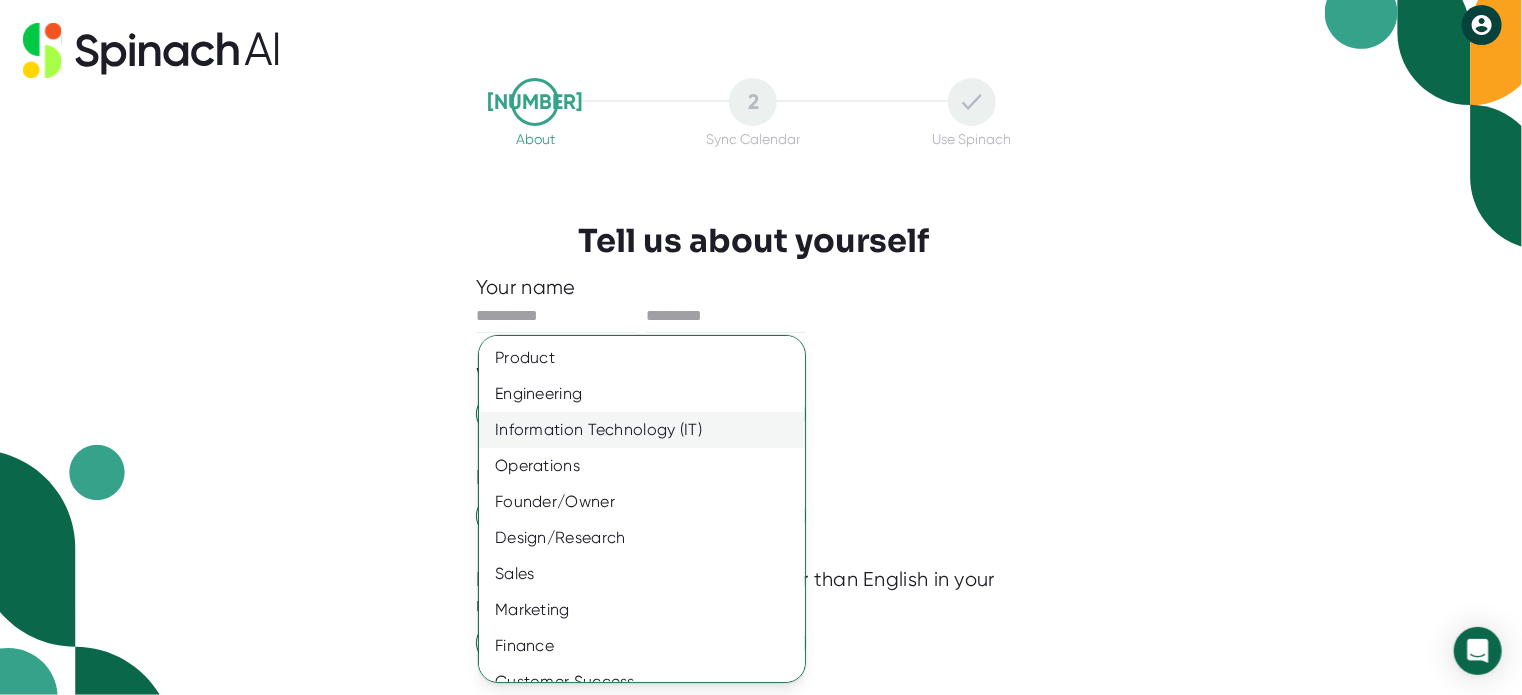 click on "Information Technology (IT)" at bounding box center (649, 358) 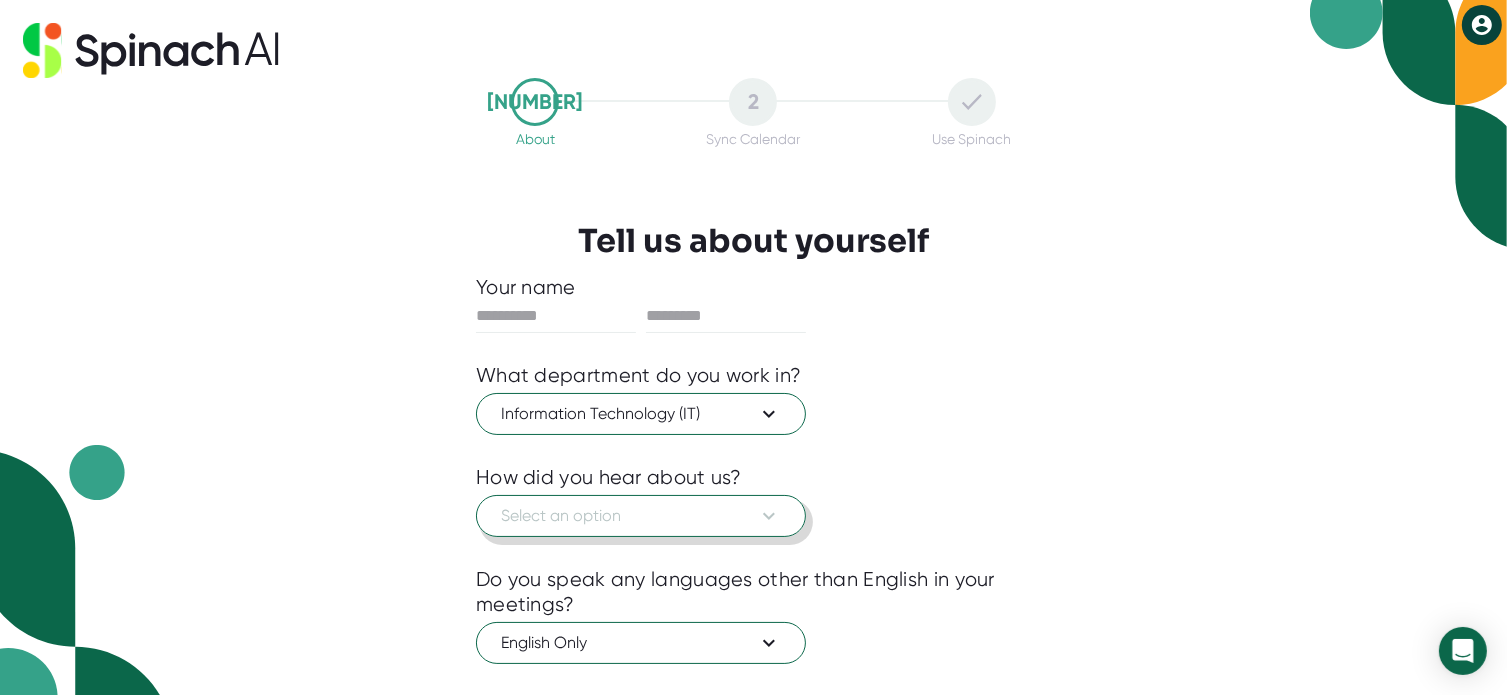 click on "Select an option" at bounding box center (641, 516) 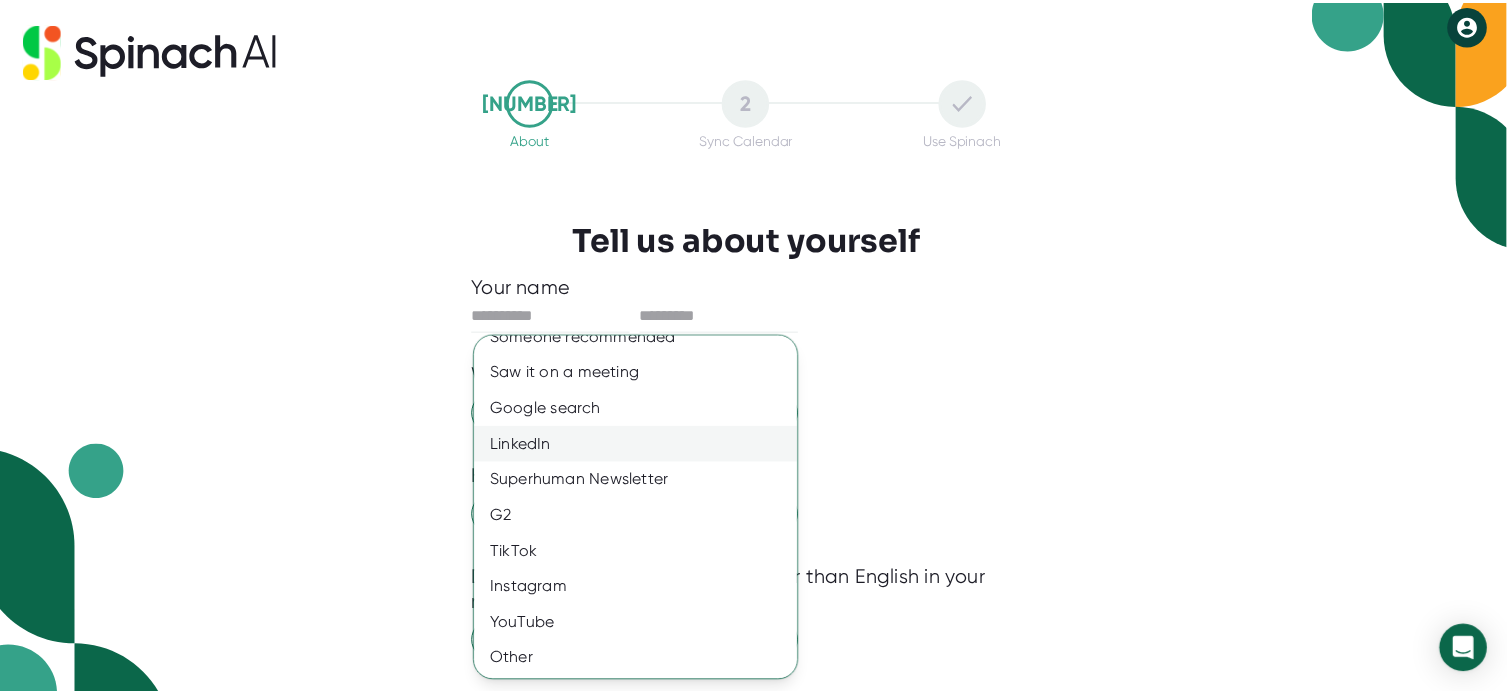scroll, scrollTop: 0, scrollLeft: 0, axis: both 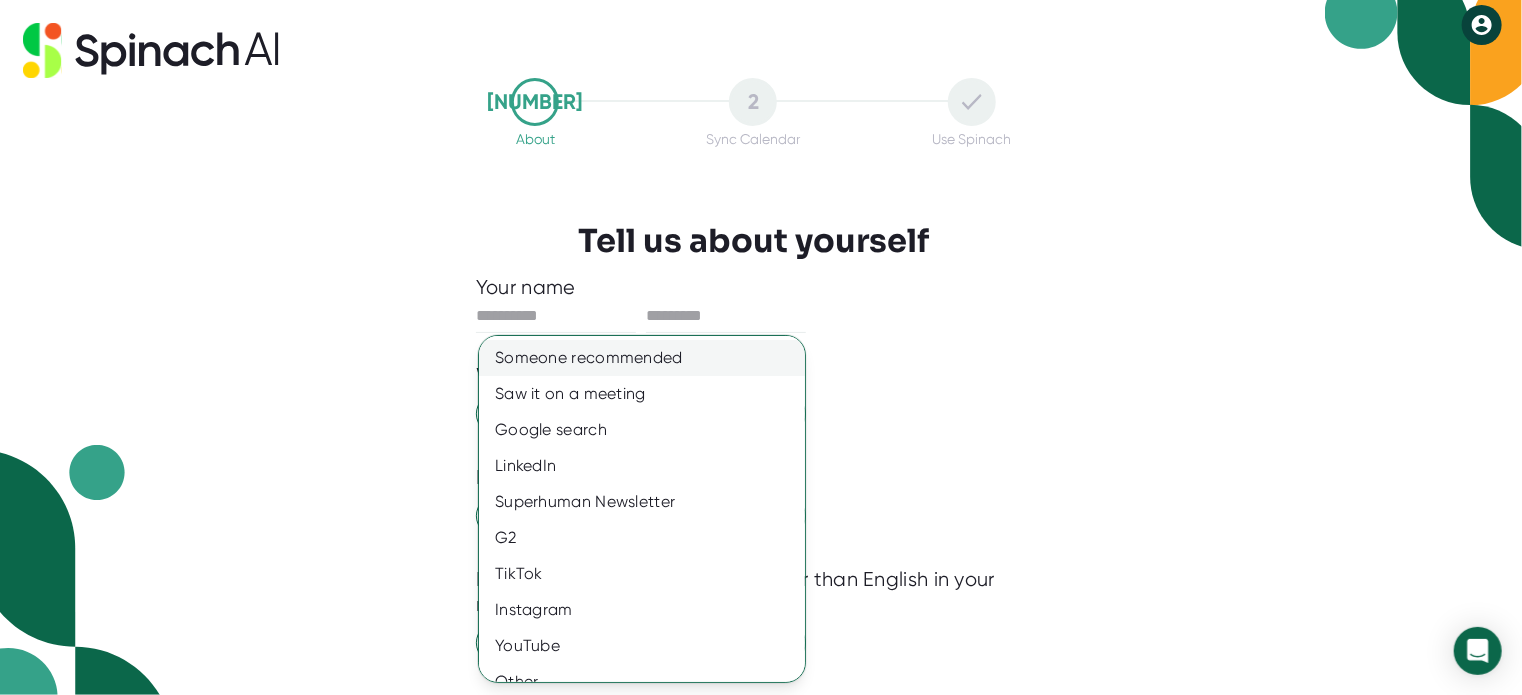 click on "Someone recommended" at bounding box center [649, 358] 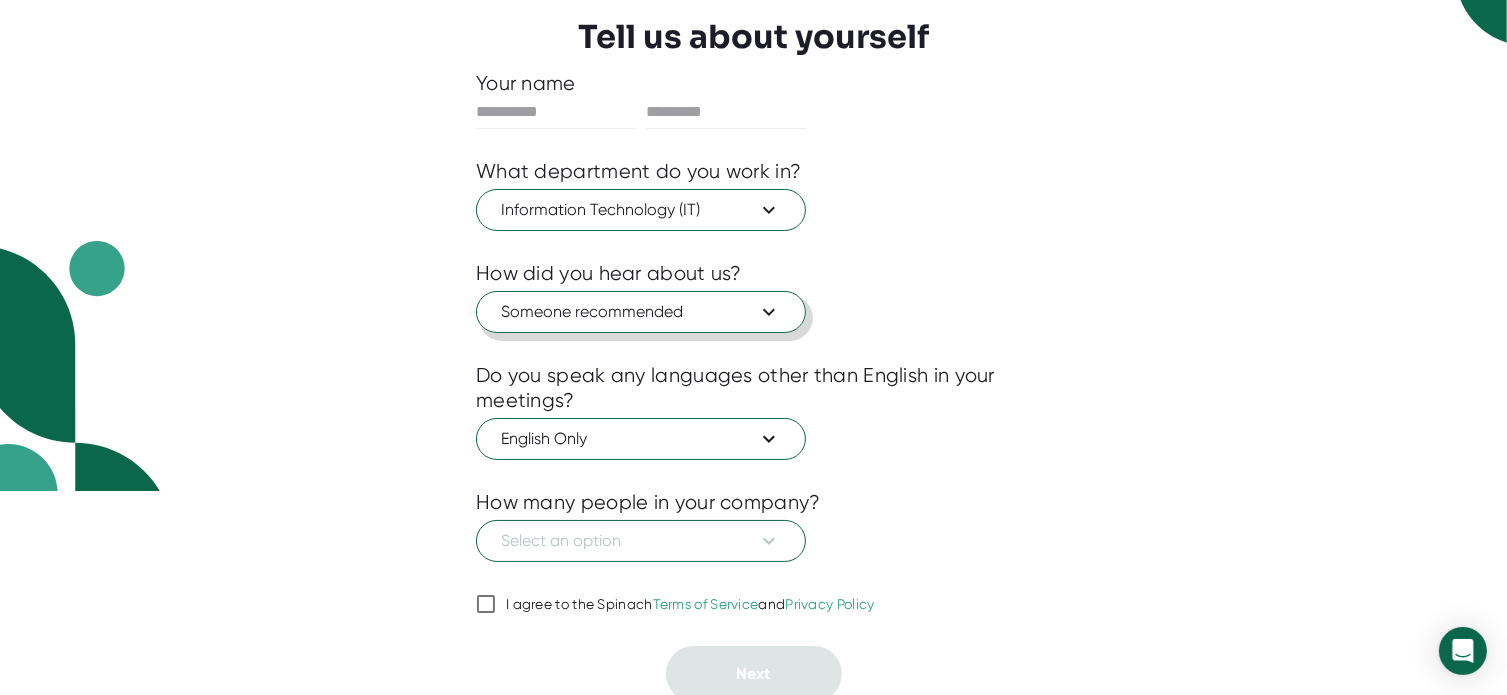 scroll, scrollTop: 208, scrollLeft: 0, axis: vertical 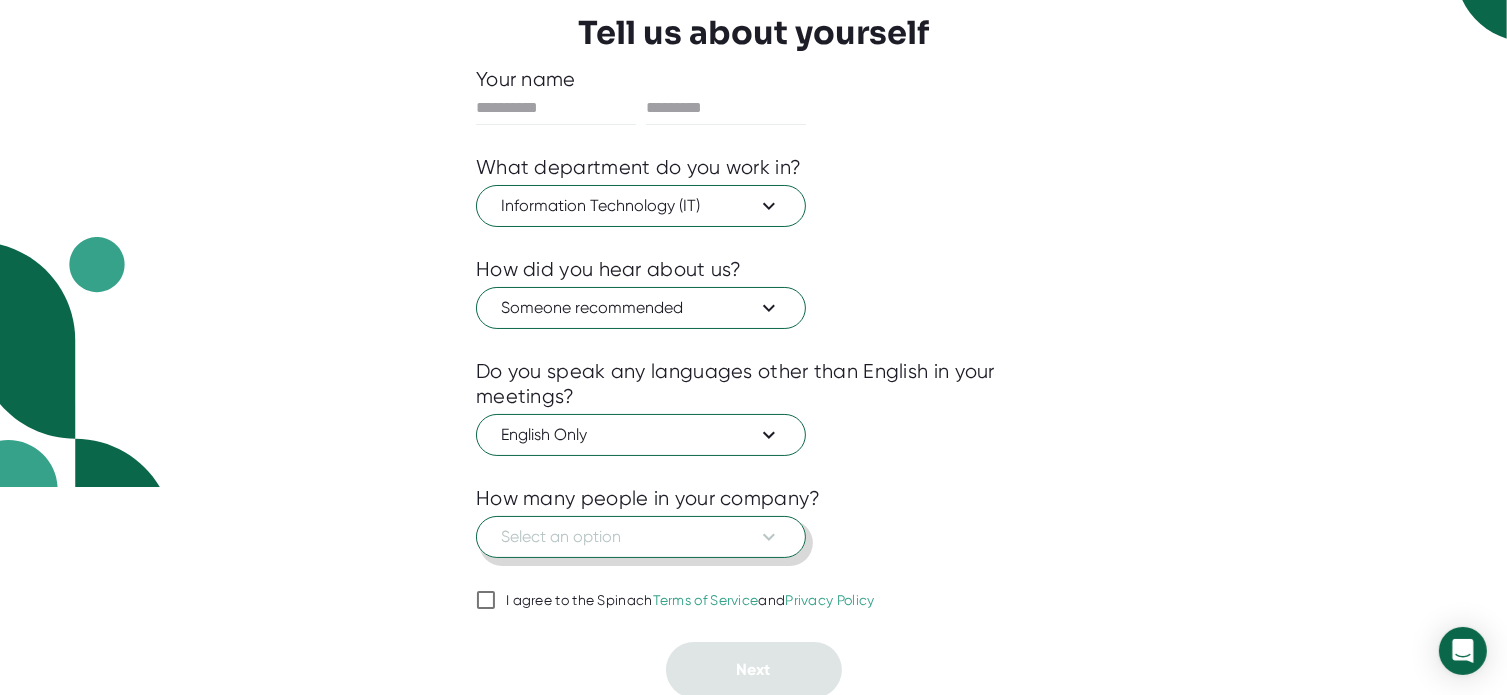 click on "Select an option" at bounding box center (641, 537) 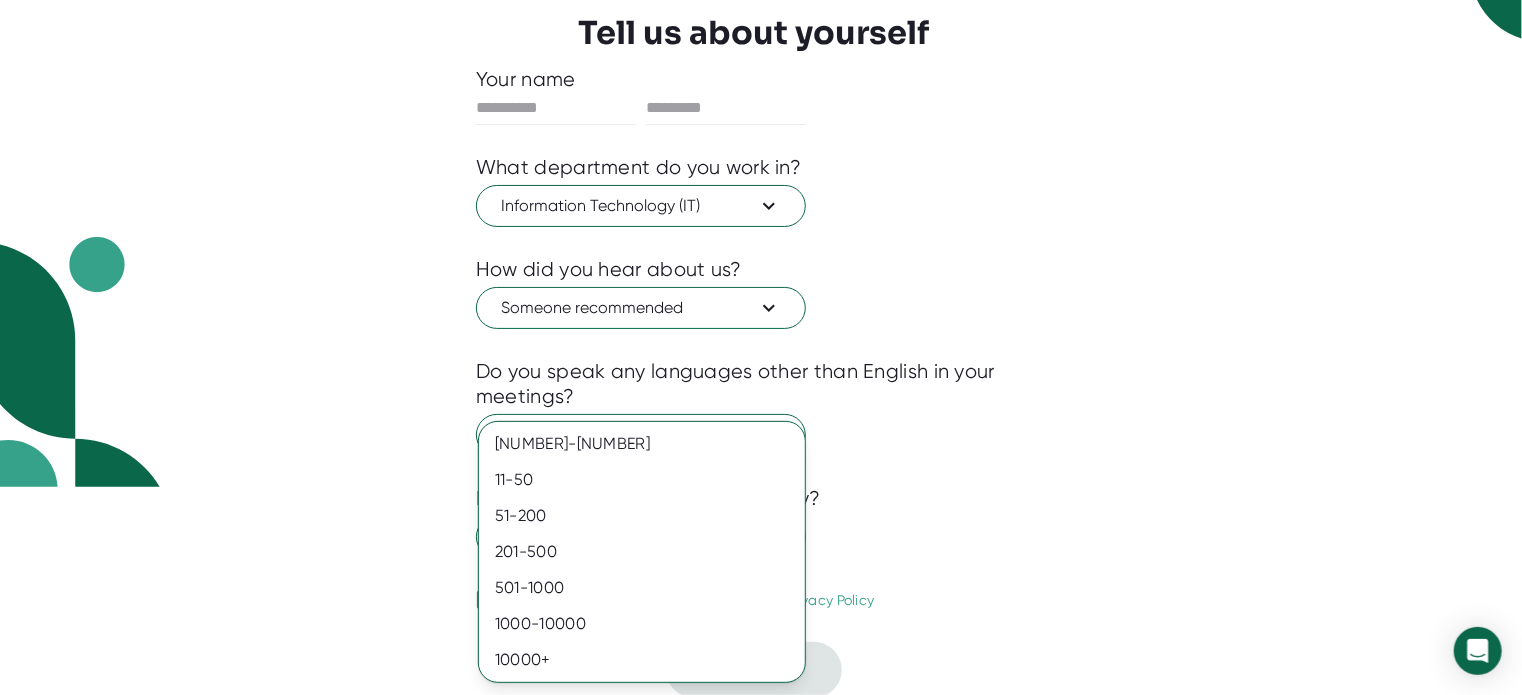 click at bounding box center [761, 347] 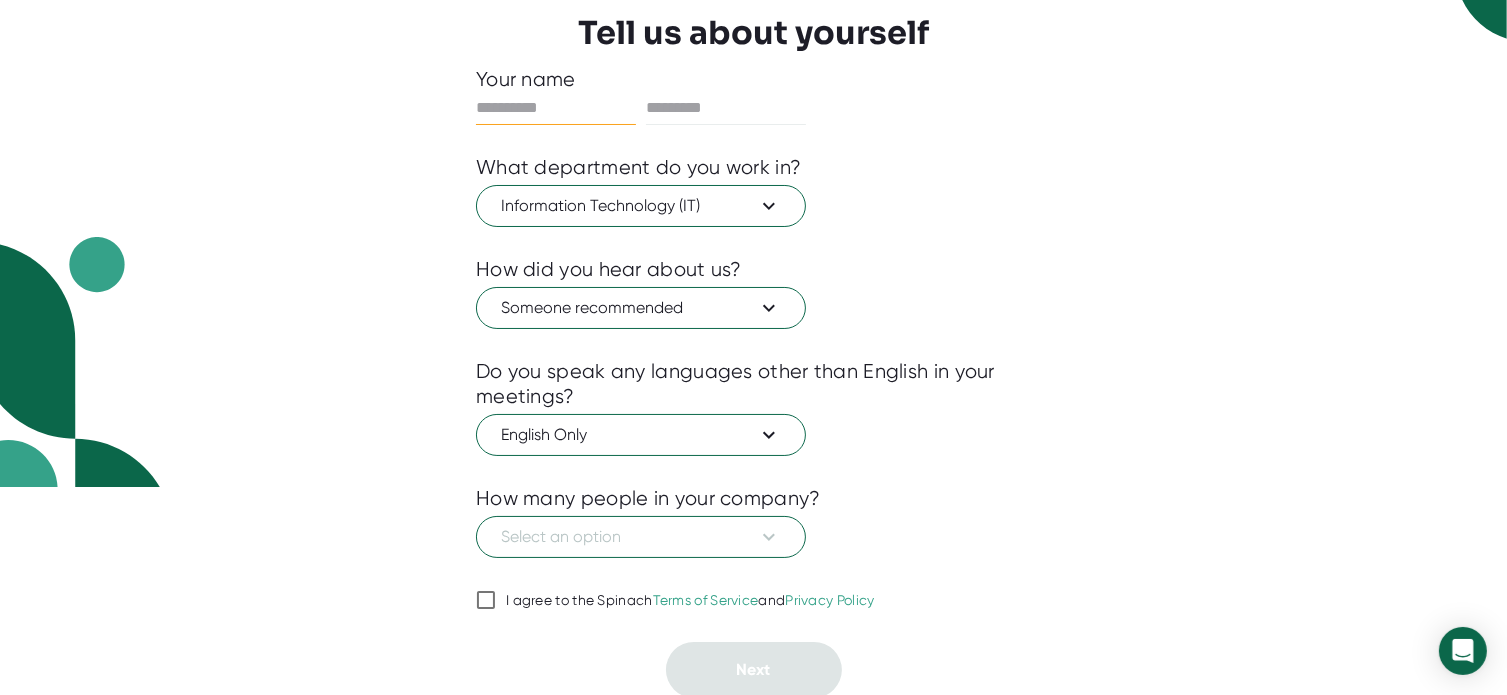 click at bounding box center [556, 108] 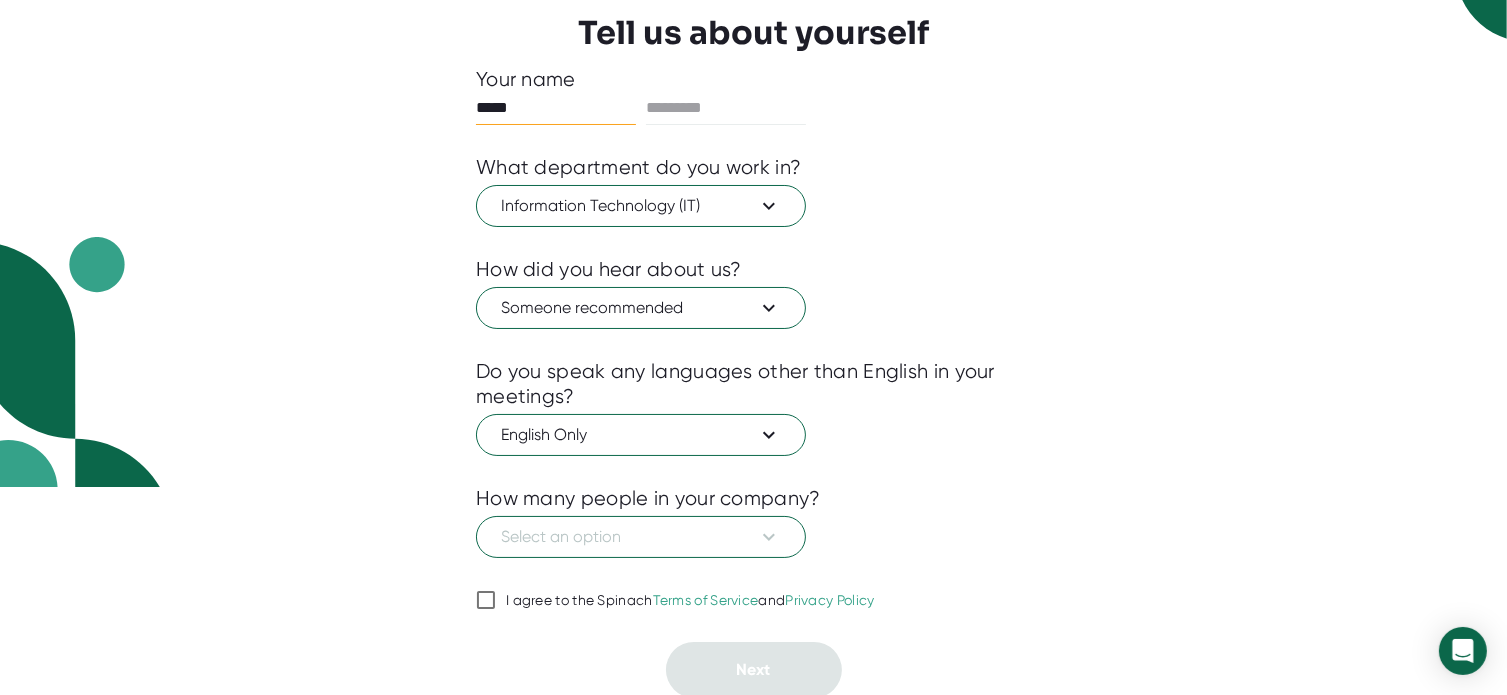 type on "*****" 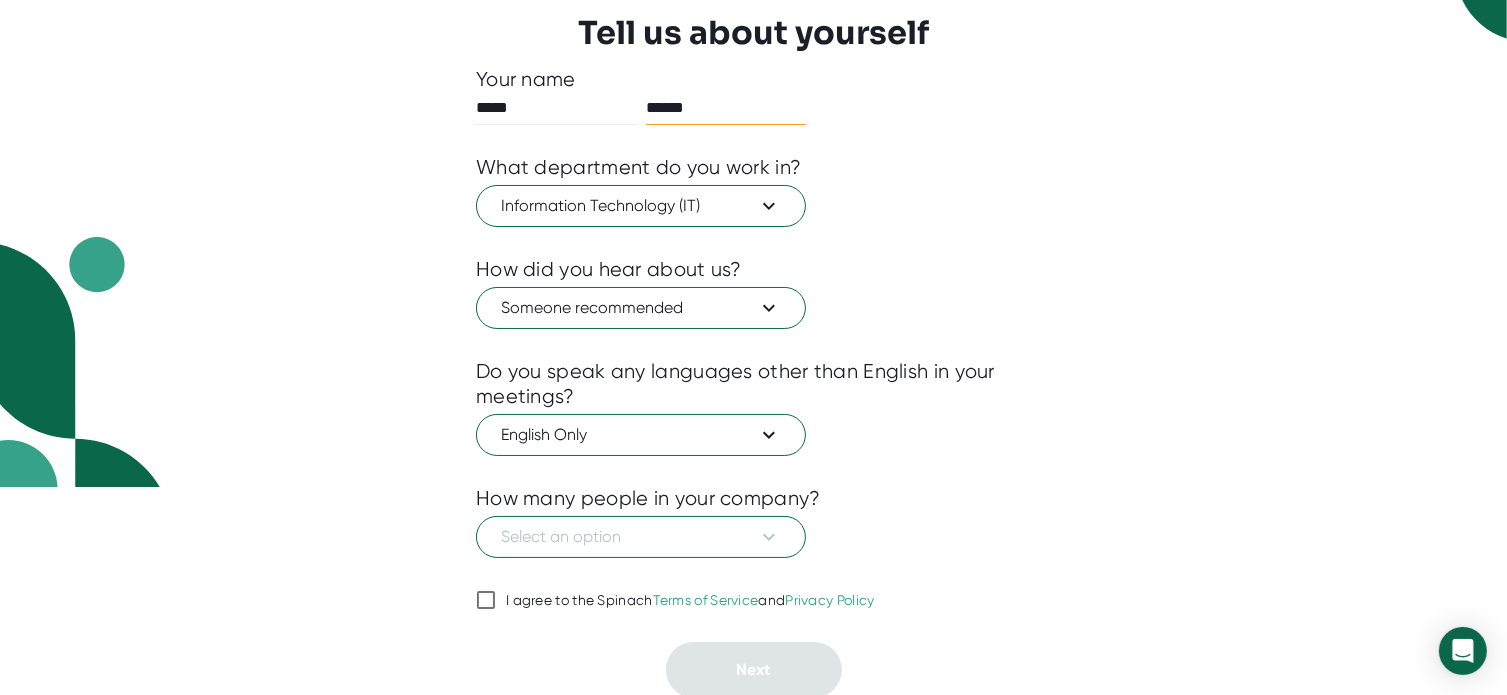 type on "******" 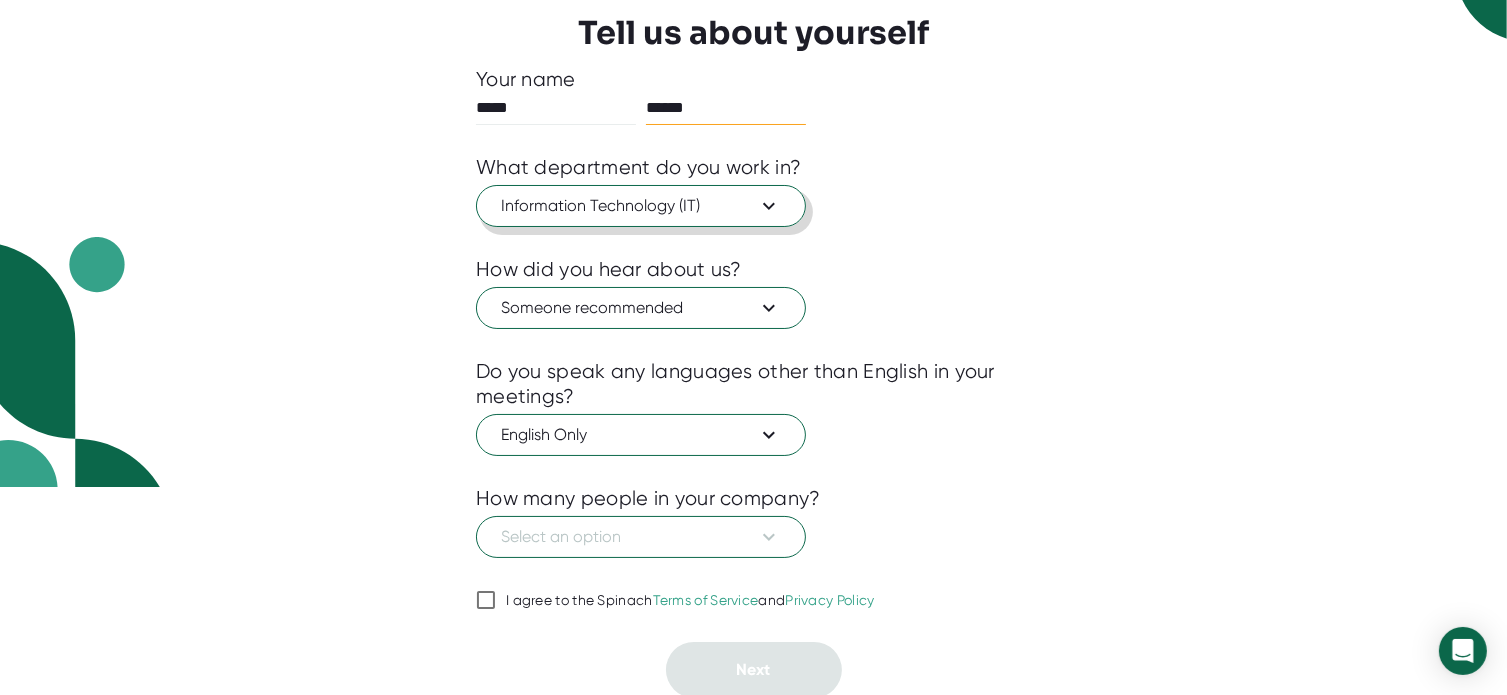 type 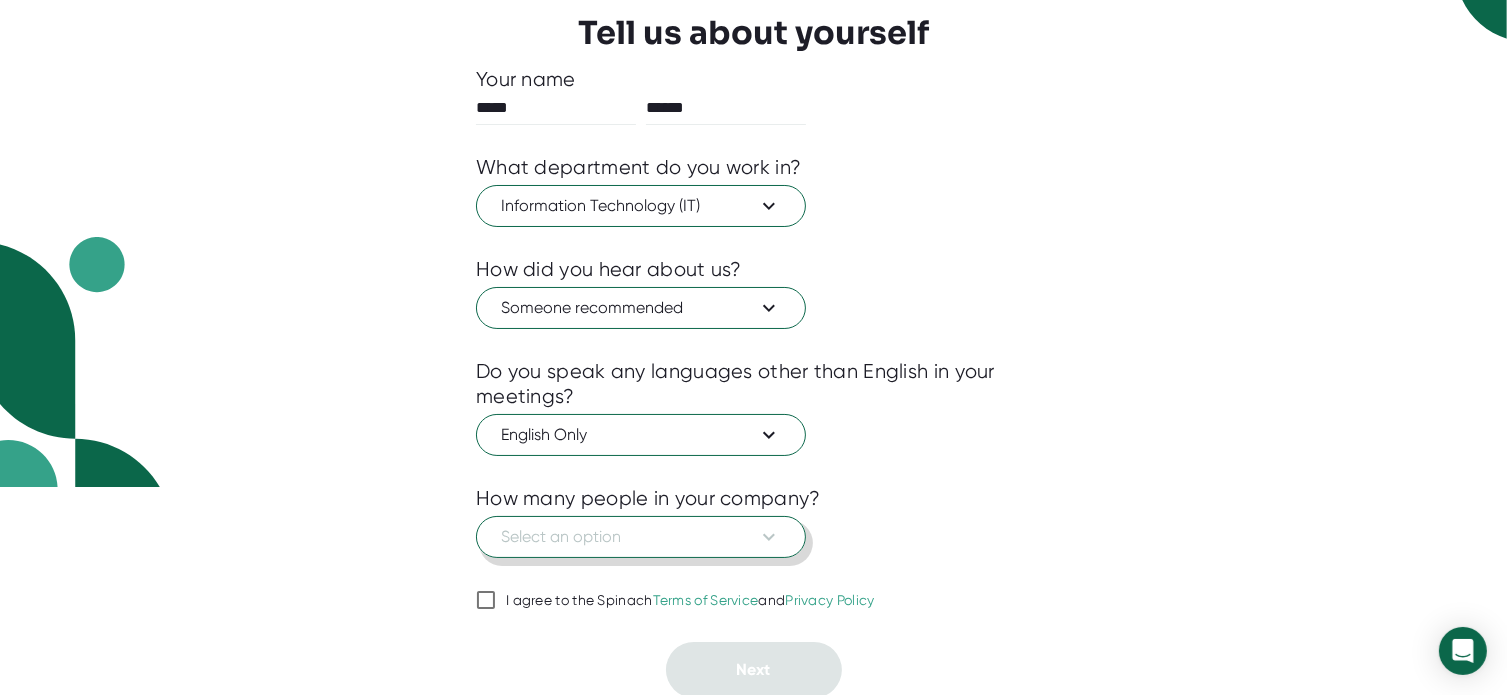 click on "Select an option" at bounding box center [641, 537] 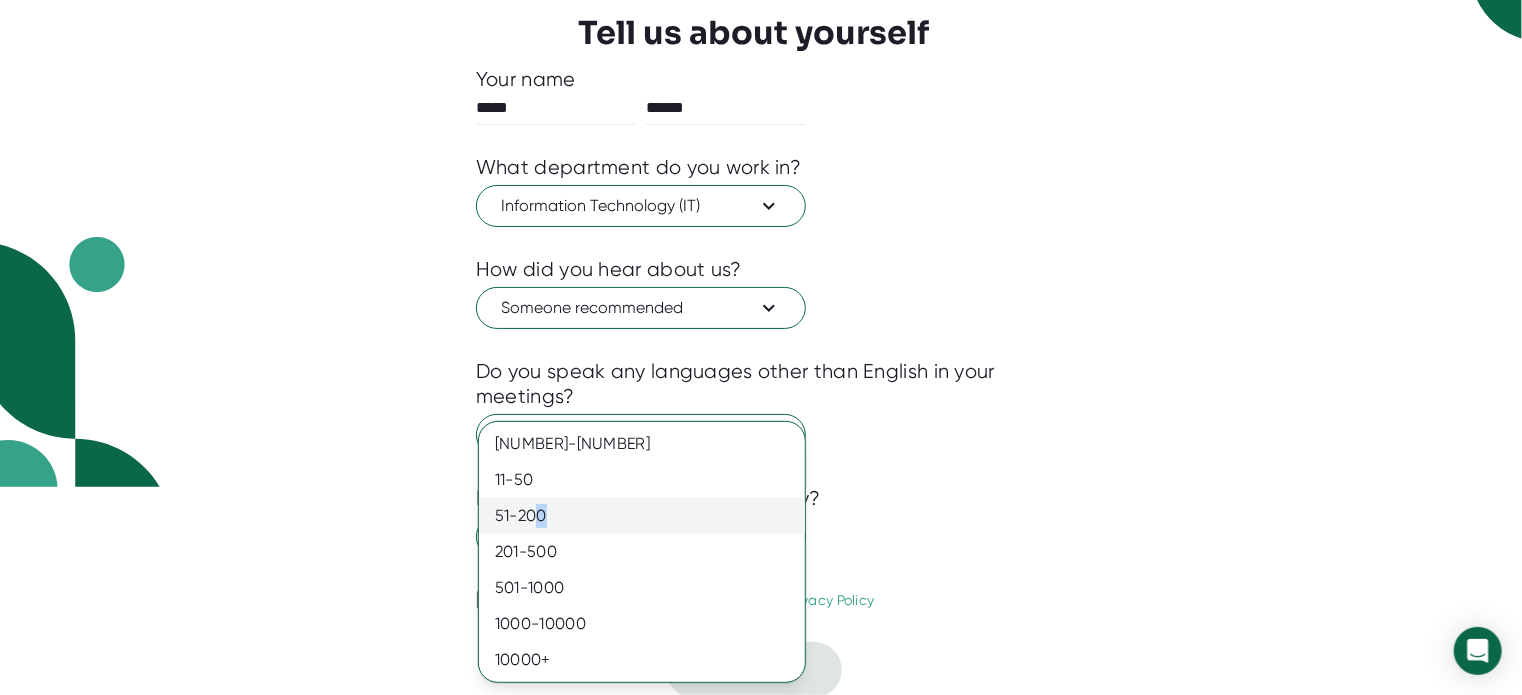 drag, startPoint x: 540, startPoint y: 514, endPoint x: 545, endPoint y: 504, distance: 11.18034 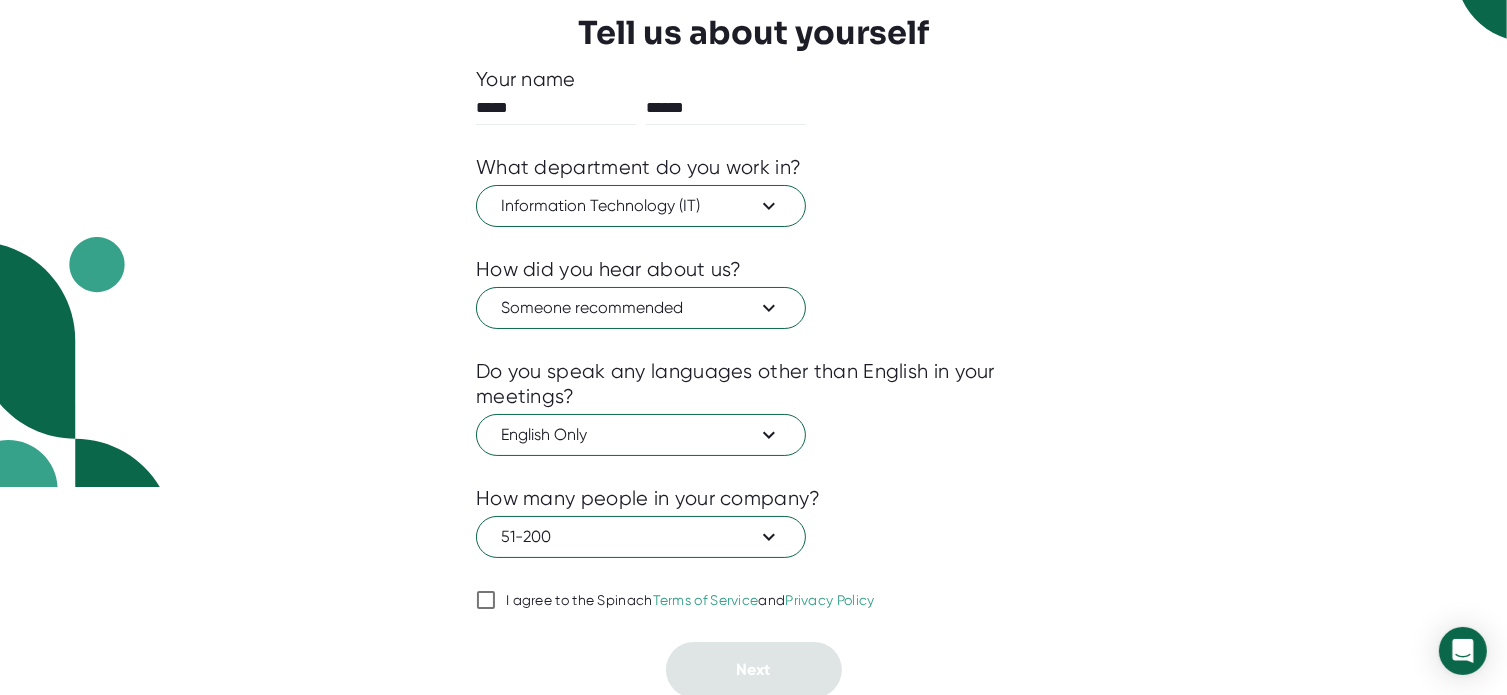 click on "I agree to the Spinach  Terms of Service  and  Privacy Policy" at bounding box center (486, 600) 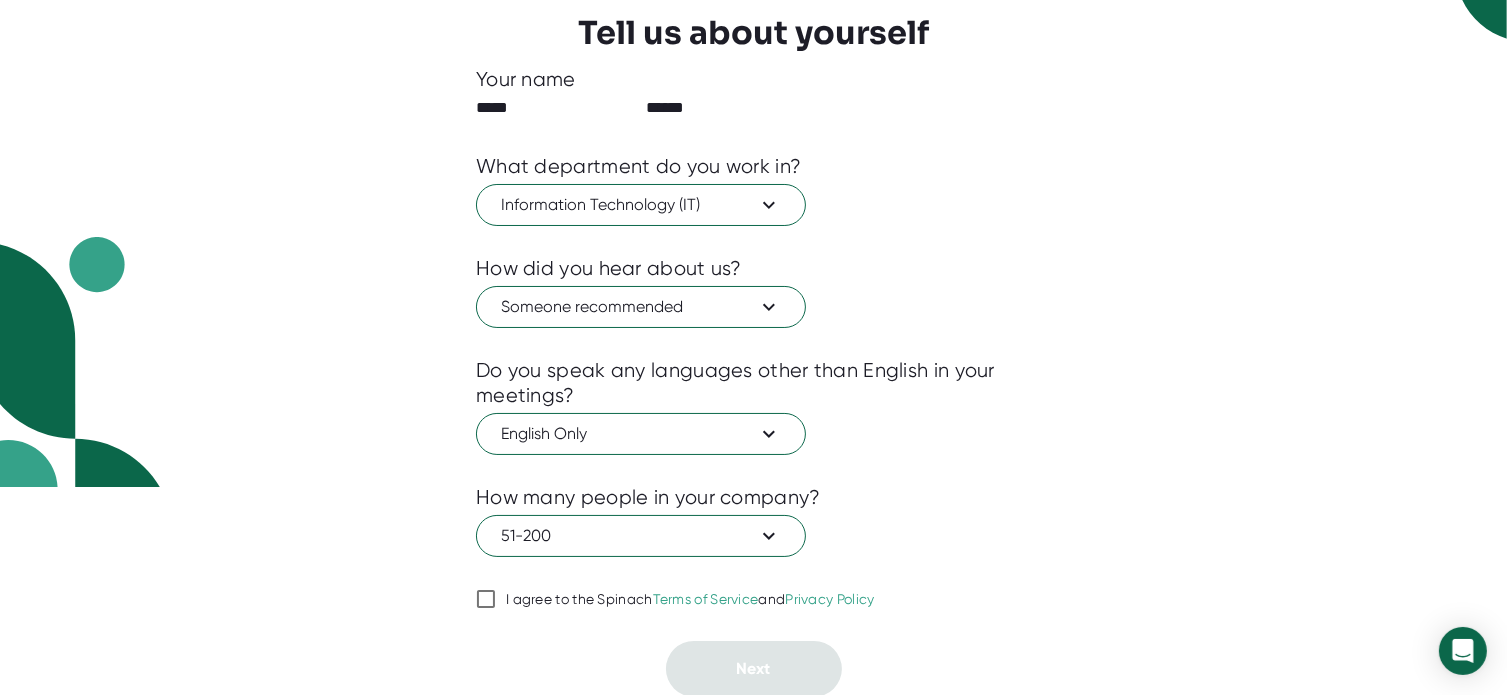 checkbox on "true" 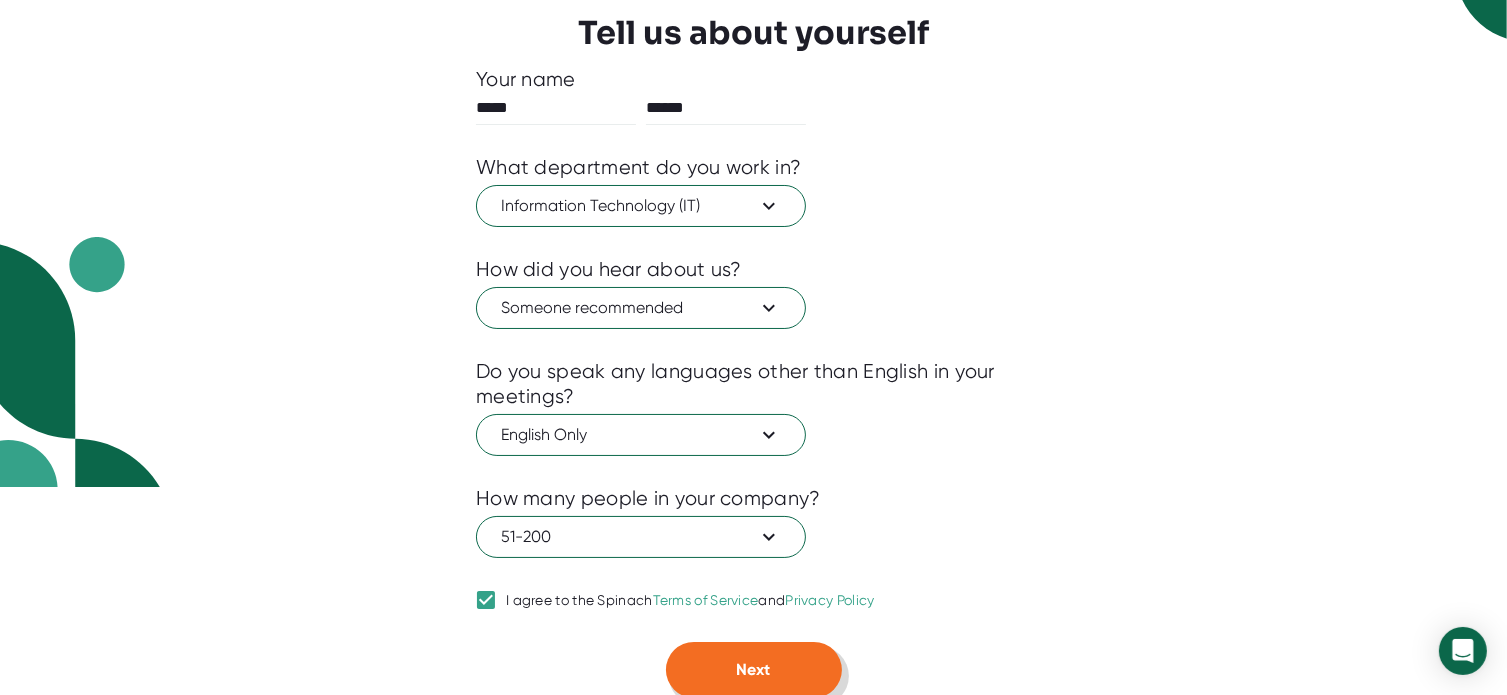 click on "Next" at bounding box center [754, 670] 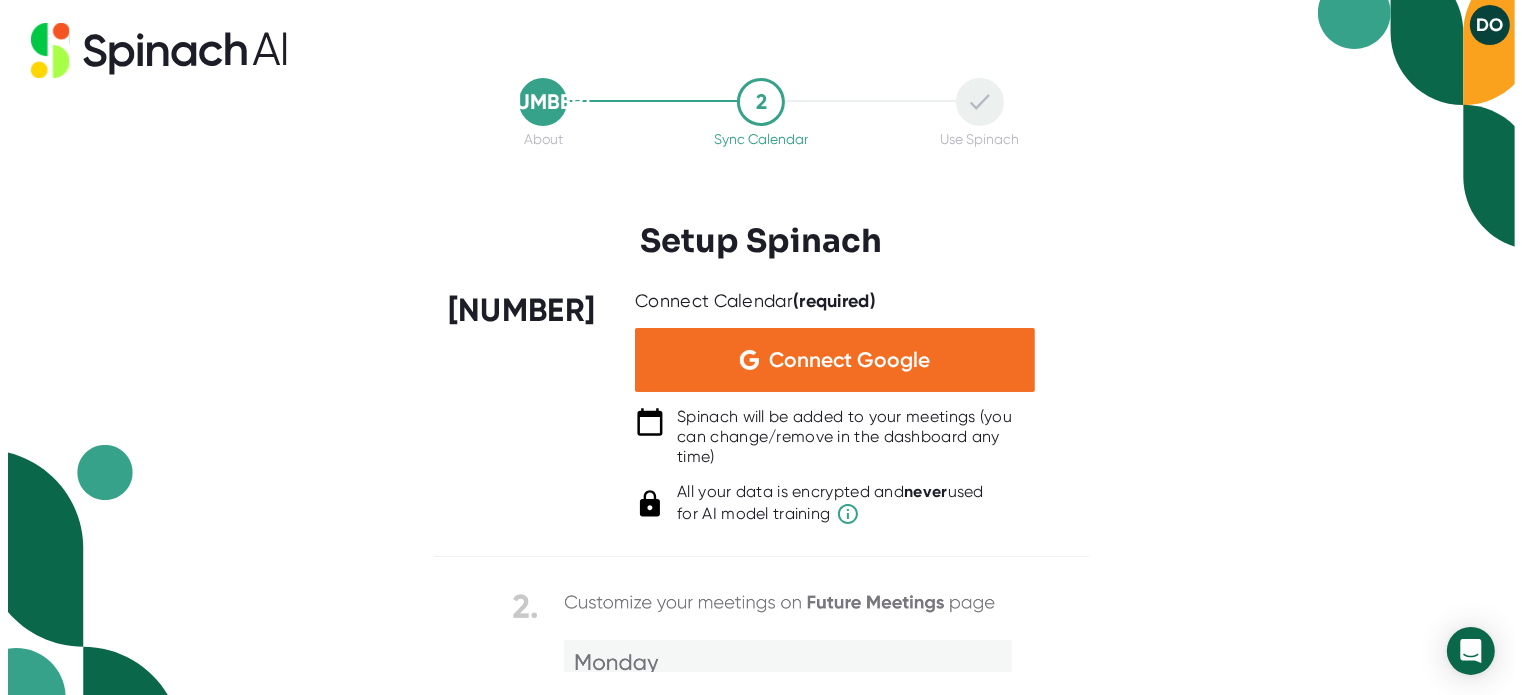 scroll, scrollTop: 0, scrollLeft: 0, axis: both 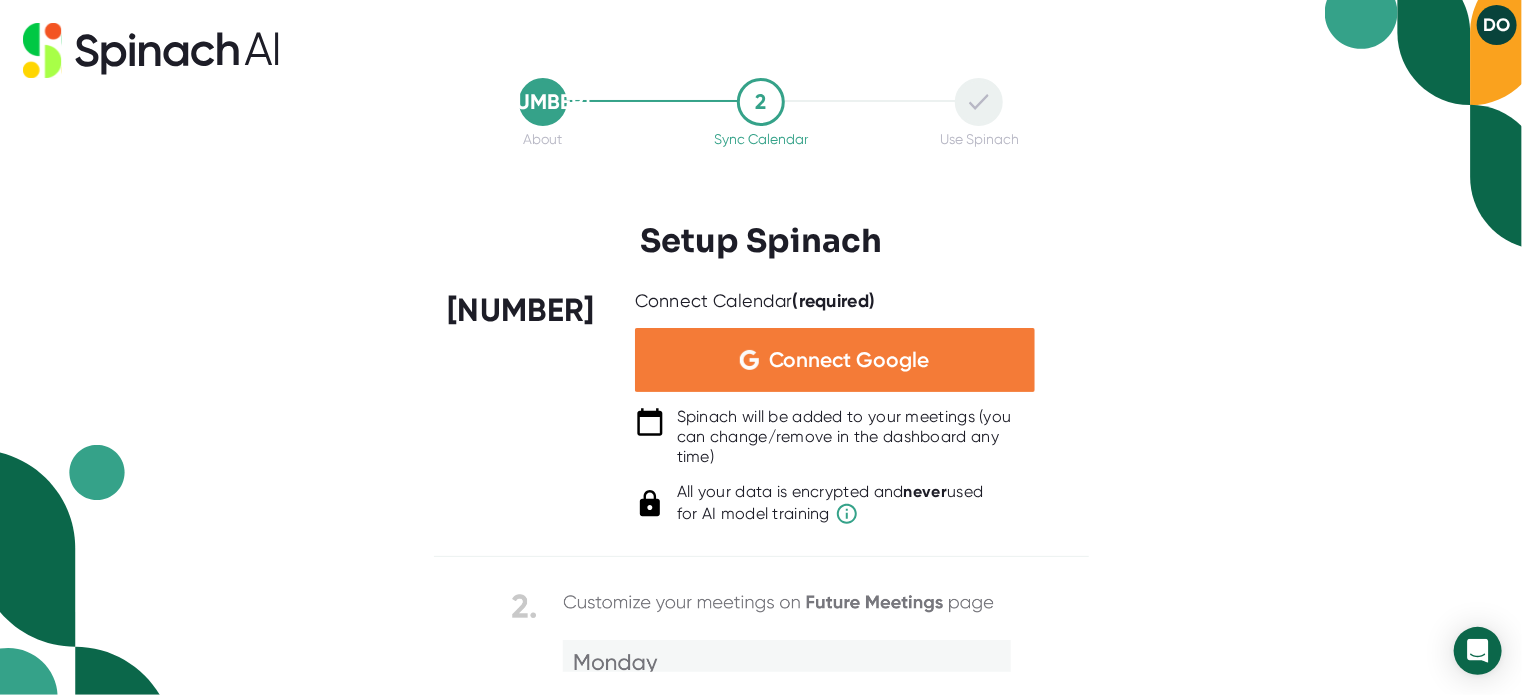 click on "Connect Google" at bounding box center [849, 360] 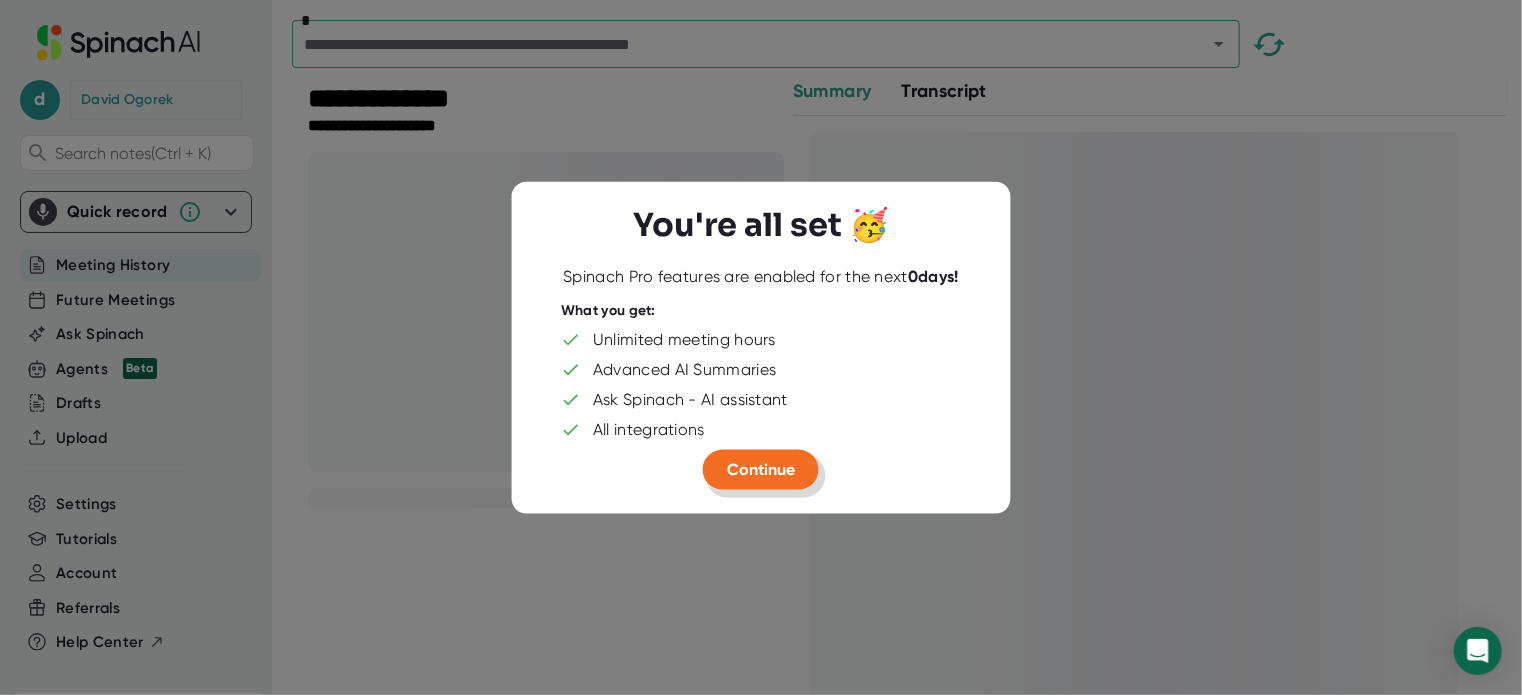 click on "Continue" at bounding box center [761, 468] 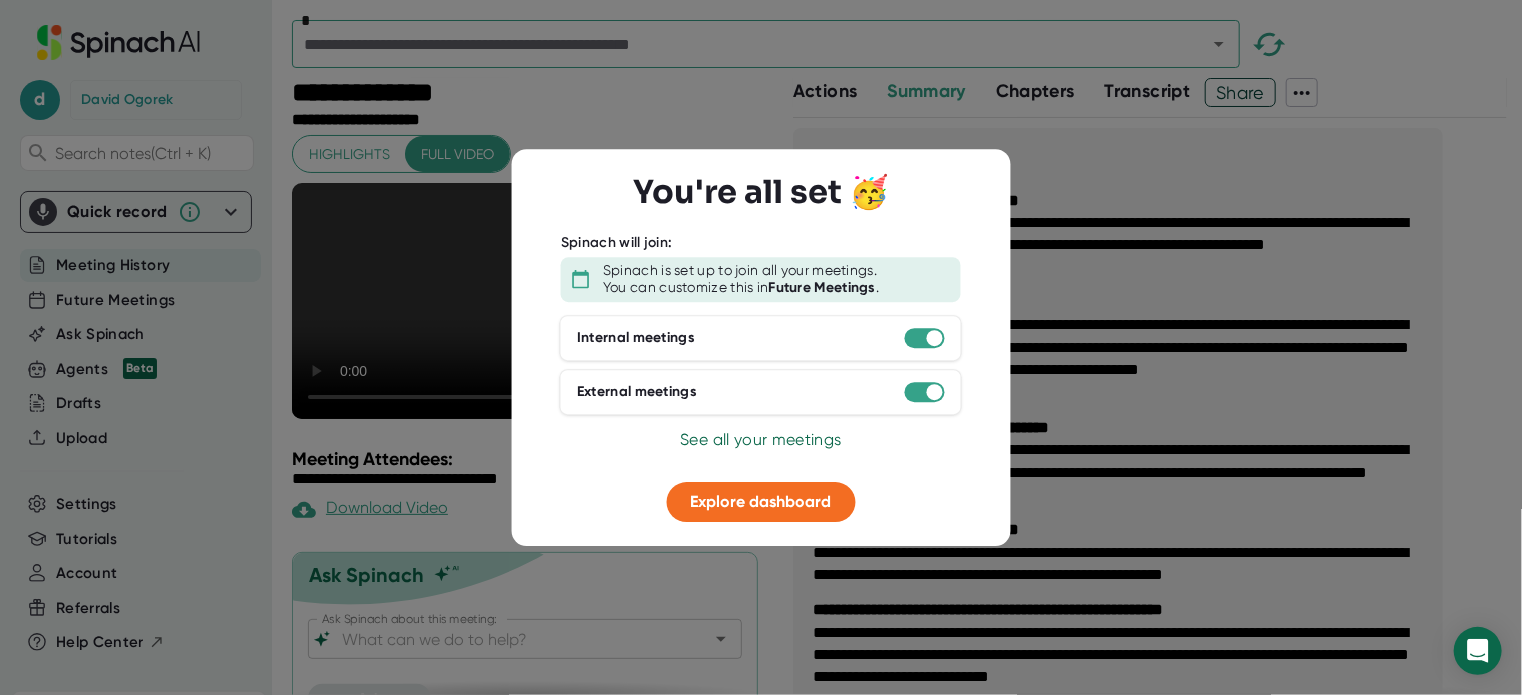 click at bounding box center (761, 347) 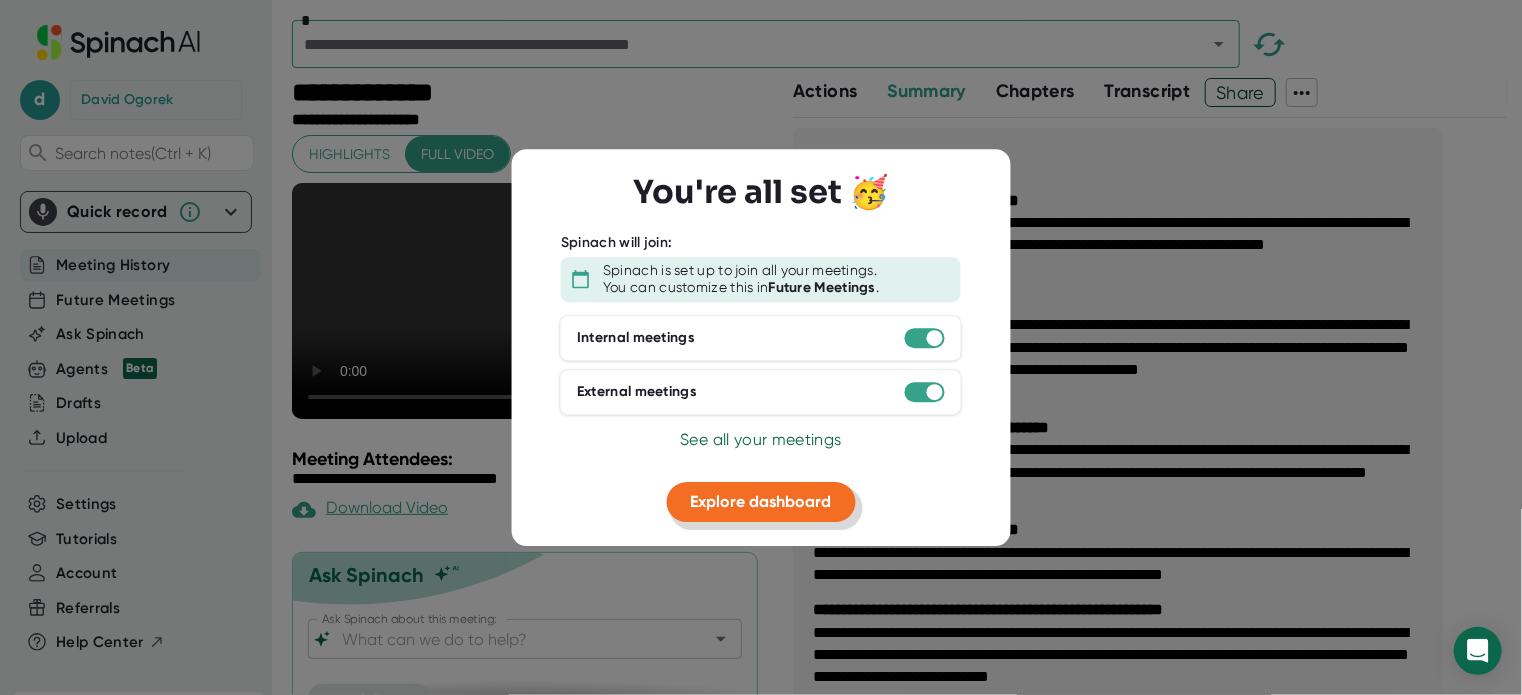 click on "Explore dashboard" at bounding box center [761, 501] 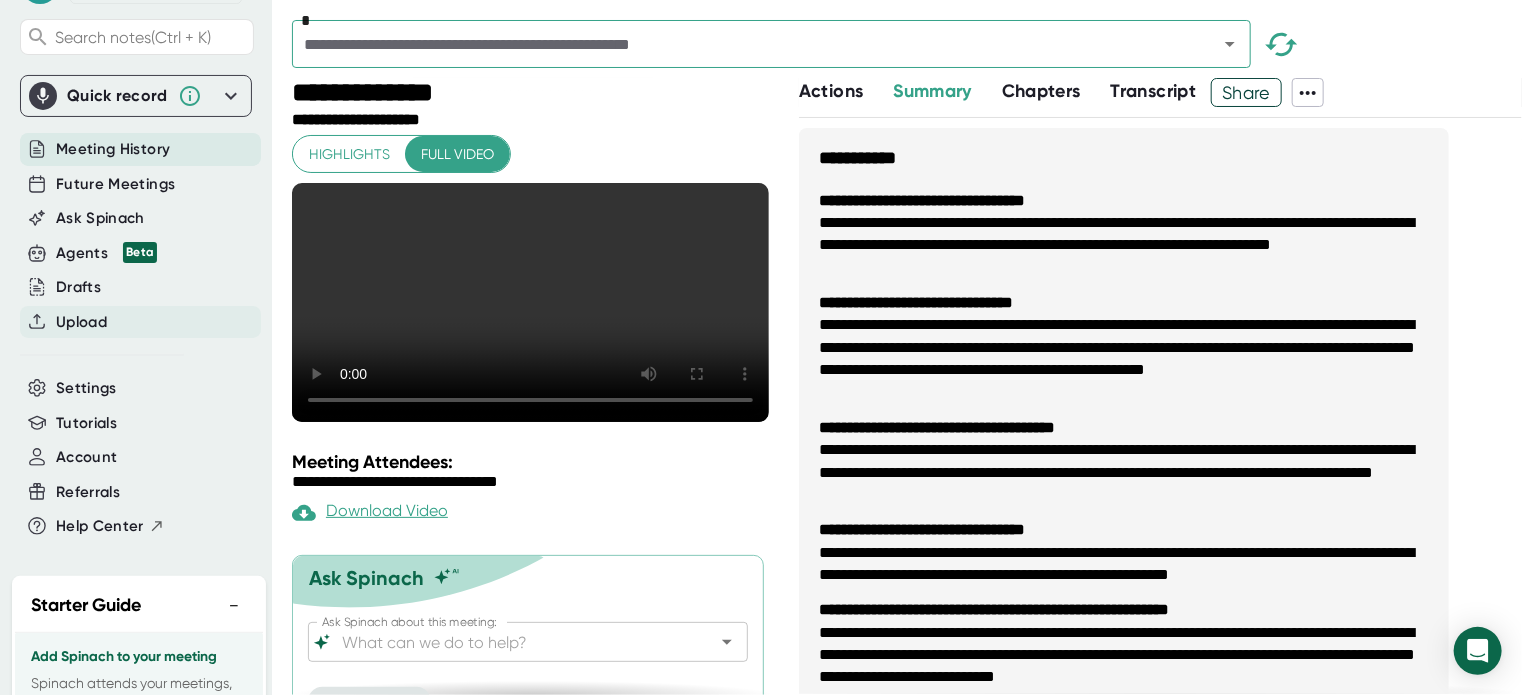 scroll, scrollTop: 0, scrollLeft: 0, axis: both 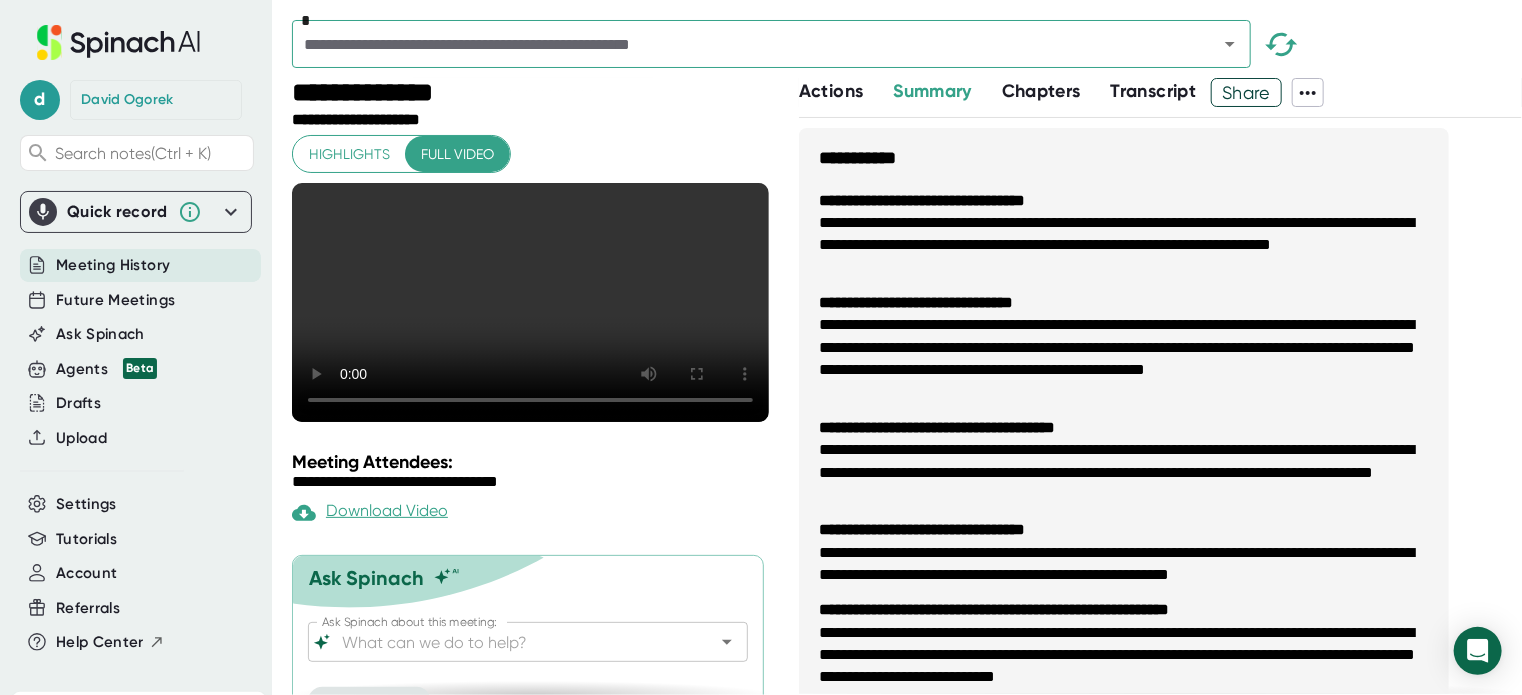 click on "Meeting History" at bounding box center [113, 265] 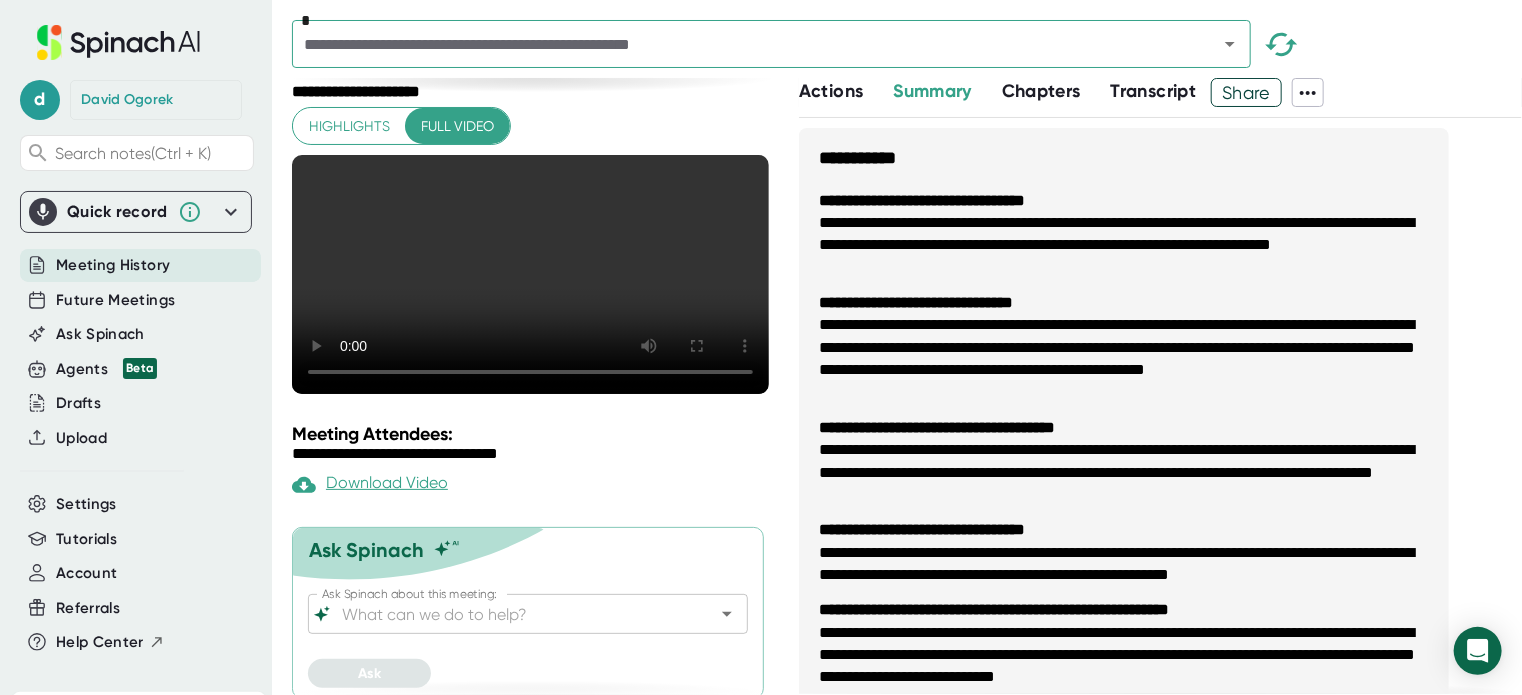 scroll, scrollTop: 0, scrollLeft: 0, axis: both 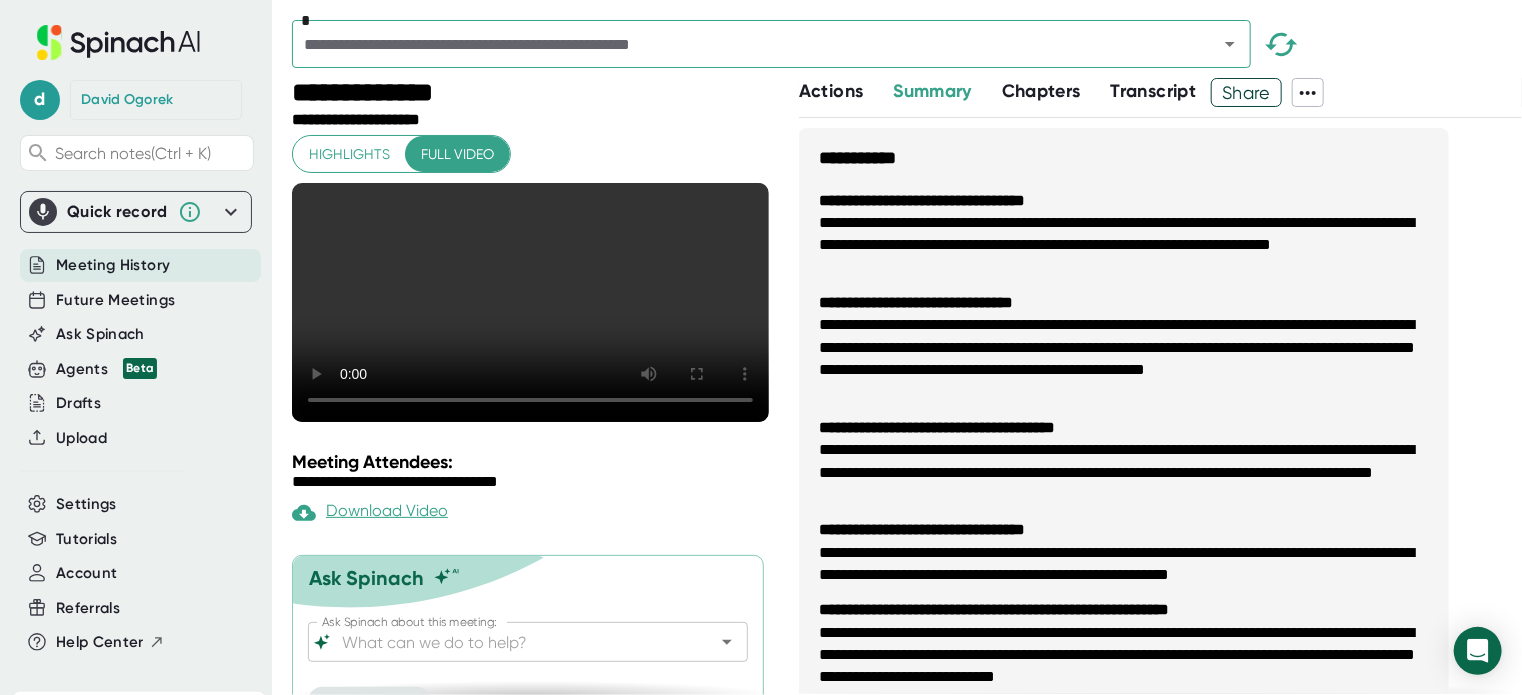 click at bounding box center [1308, 93] 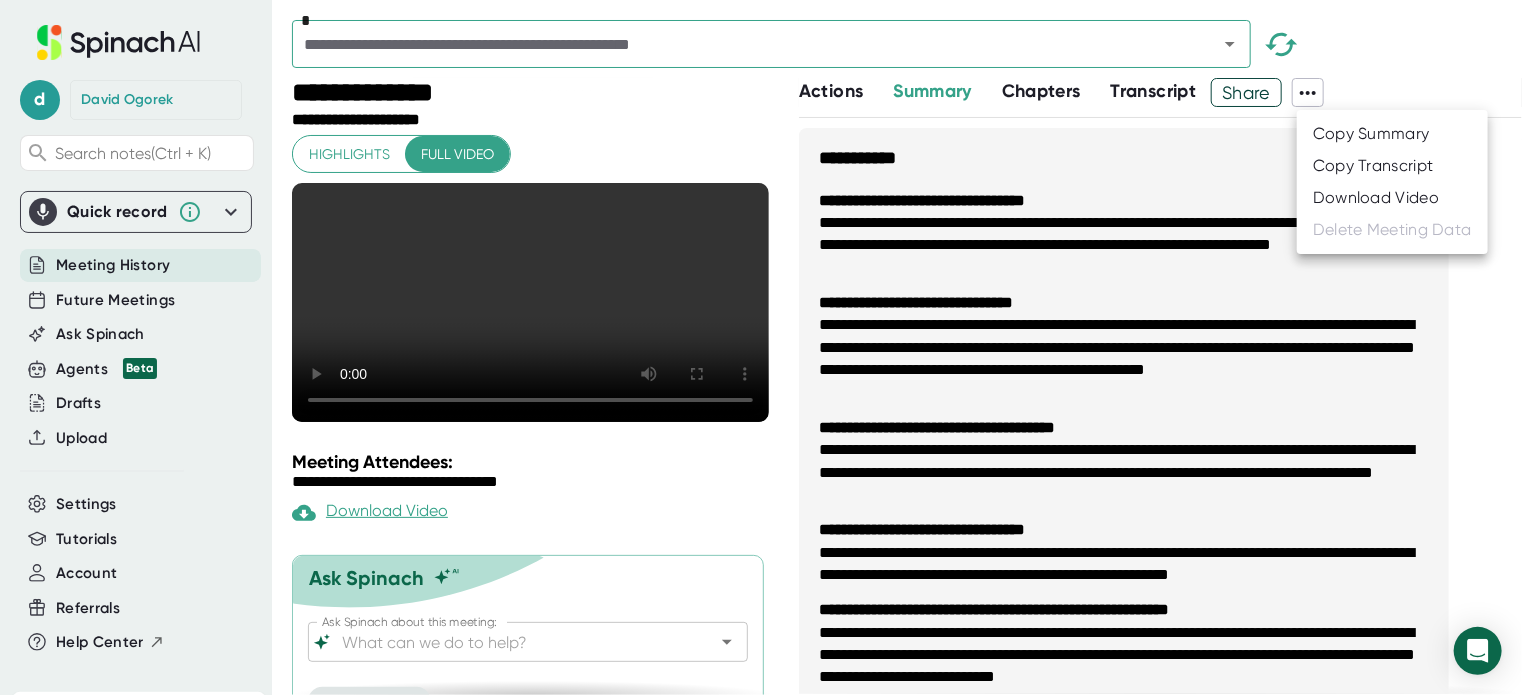 click at bounding box center (761, 347) 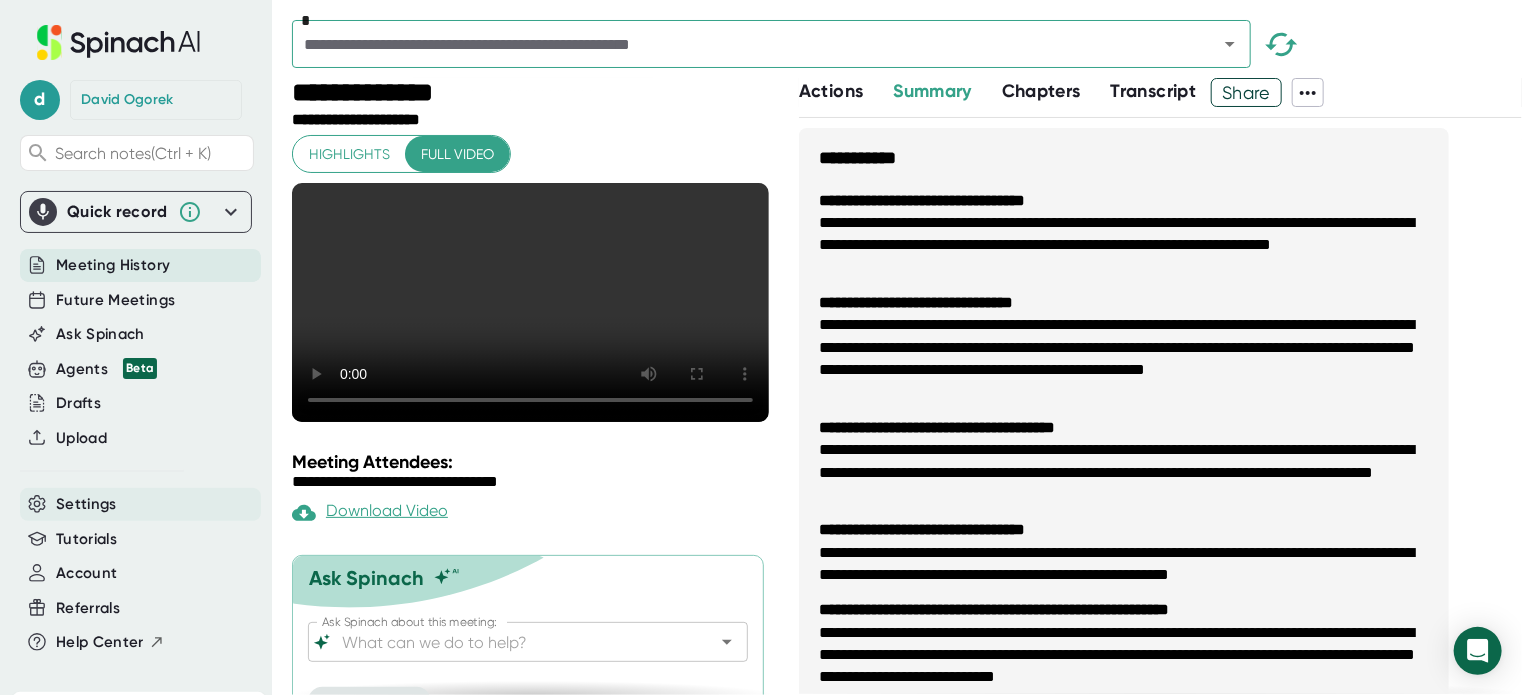 click on "Settings" at bounding box center (113, 265) 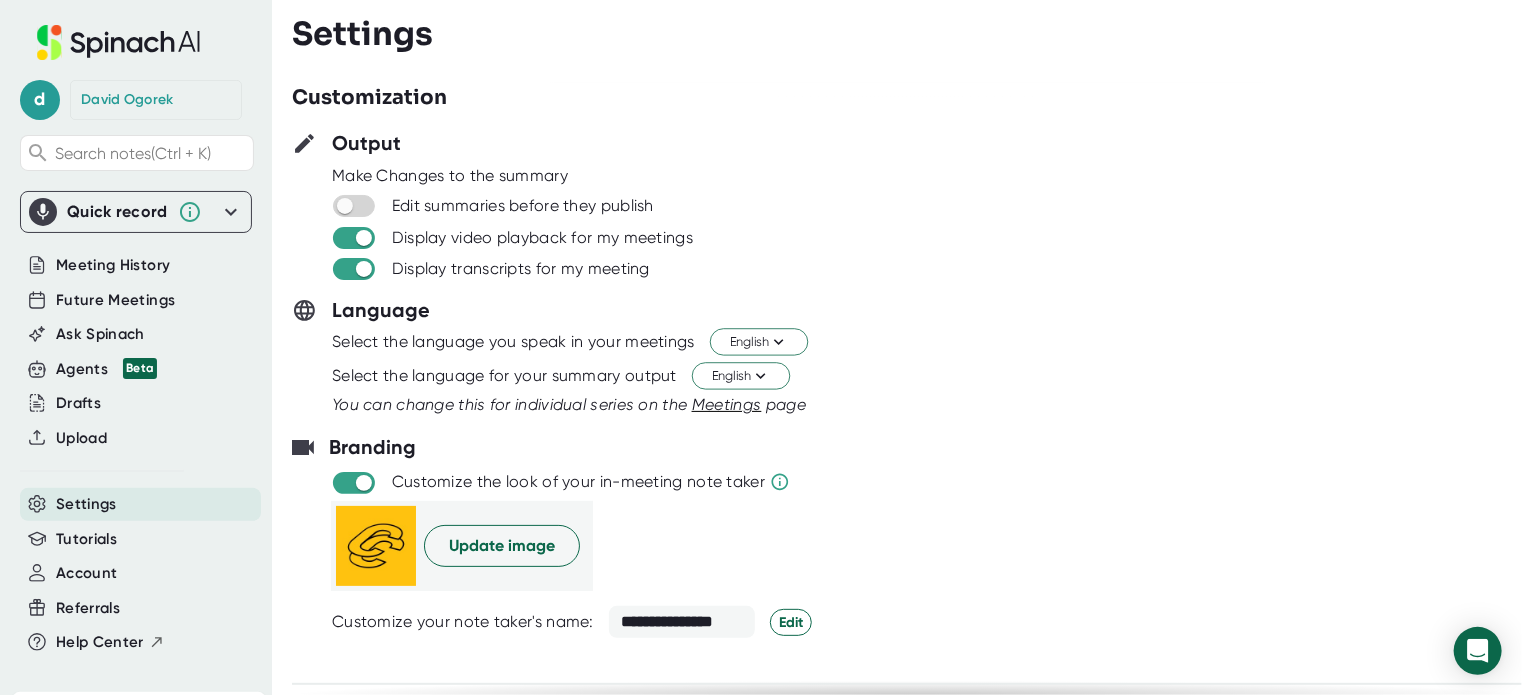 scroll, scrollTop: 0, scrollLeft: 0, axis: both 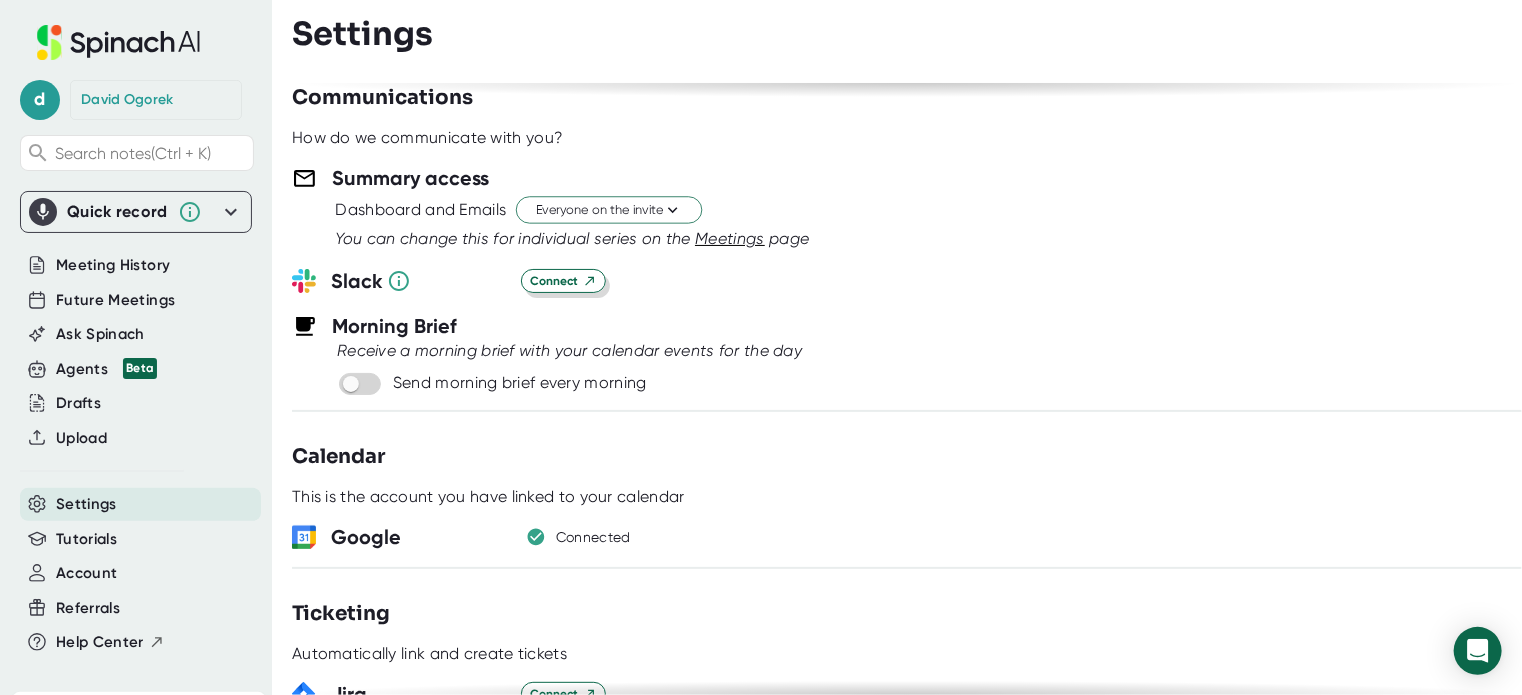 click on "Connect" at bounding box center [563, 281] 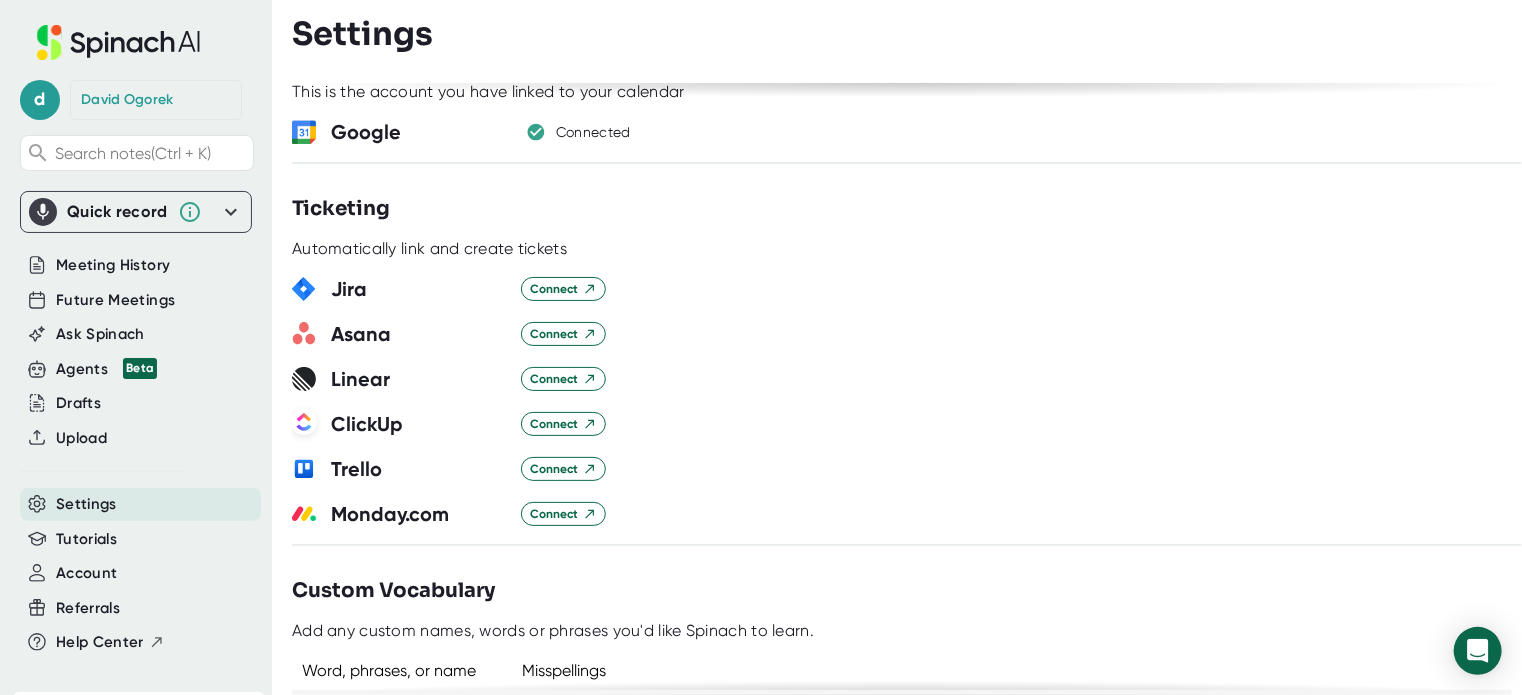 scroll, scrollTop: 1300, scrollLeft: 0, axis: vertical 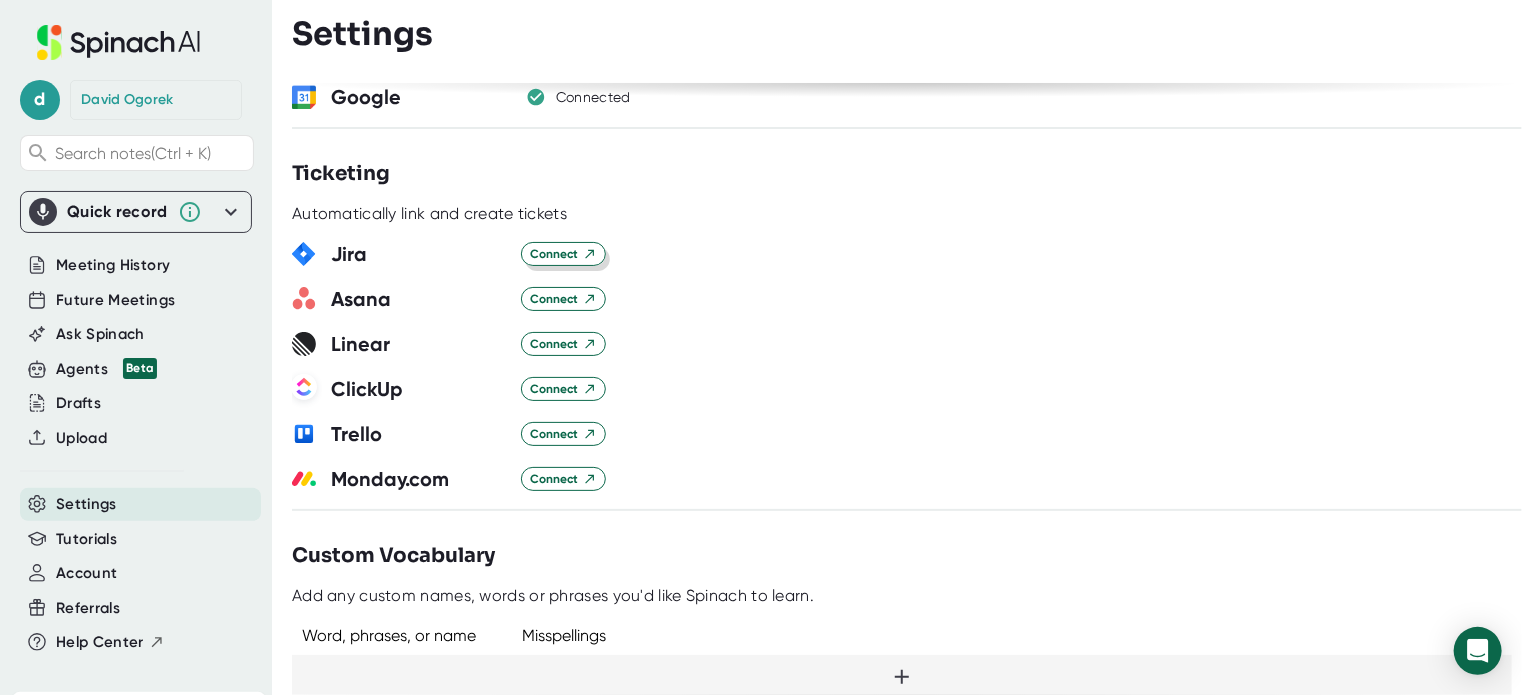 click on "Connect" at bounding box center [563, 254] 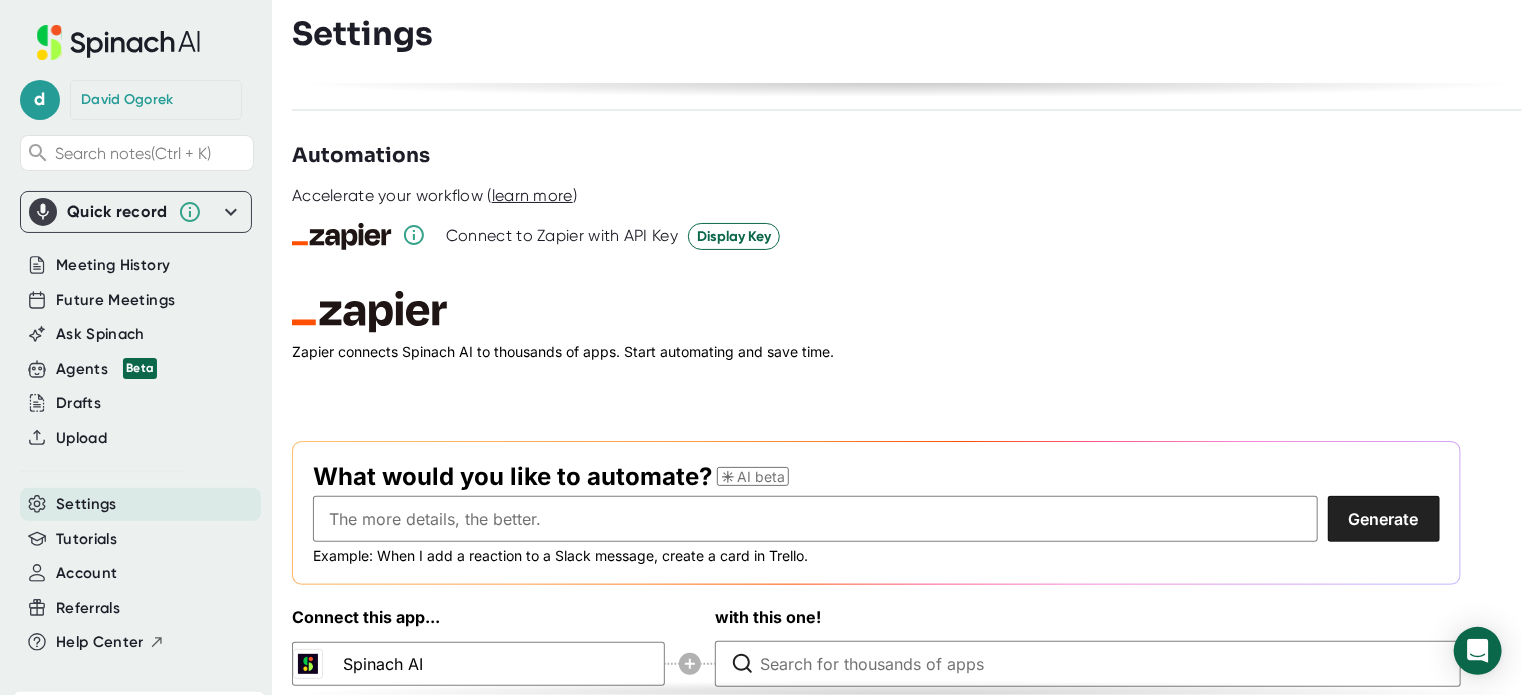 scroll, scrollTop: 2893, scrollLeft: 0, axis: vertical 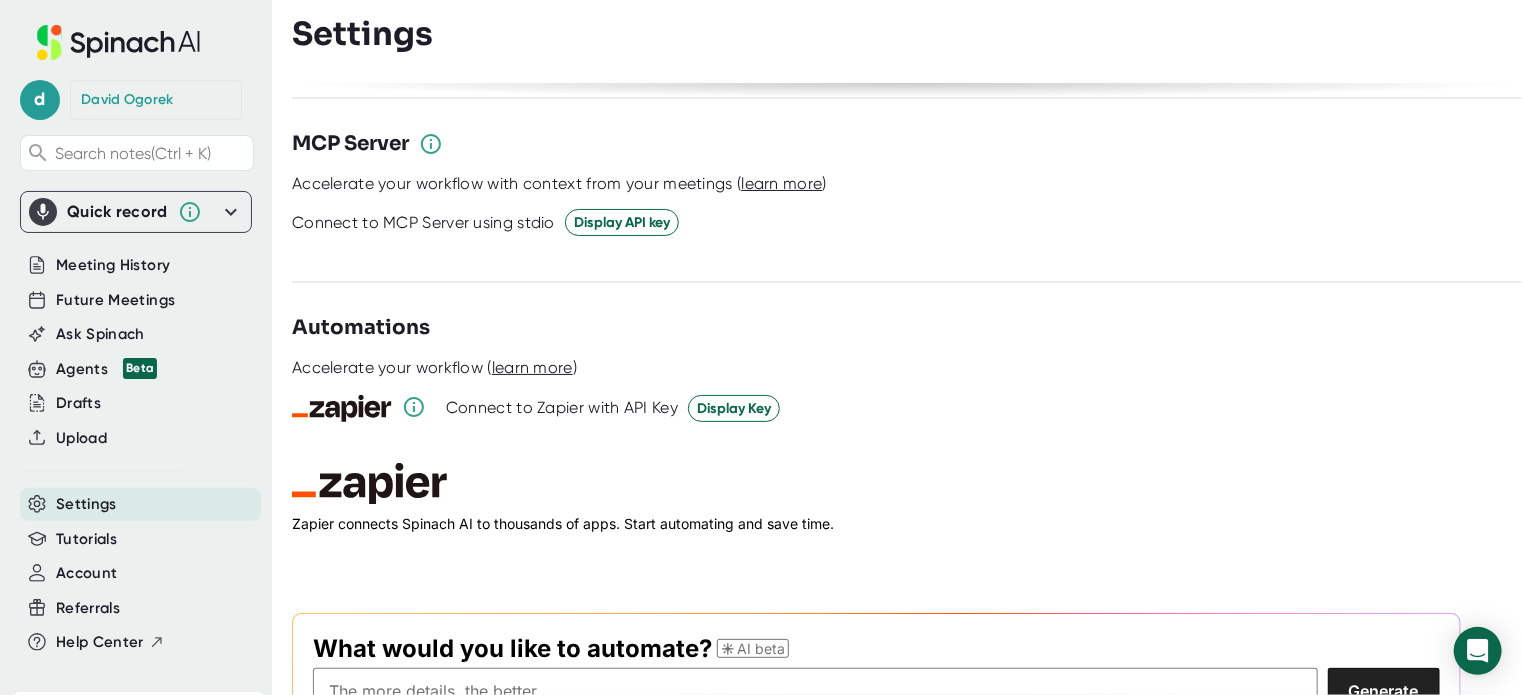 drag, startPoint x: 383, startPoint y: 315, endPoint x: 397, endPoint y: 303, distance: 18.439089 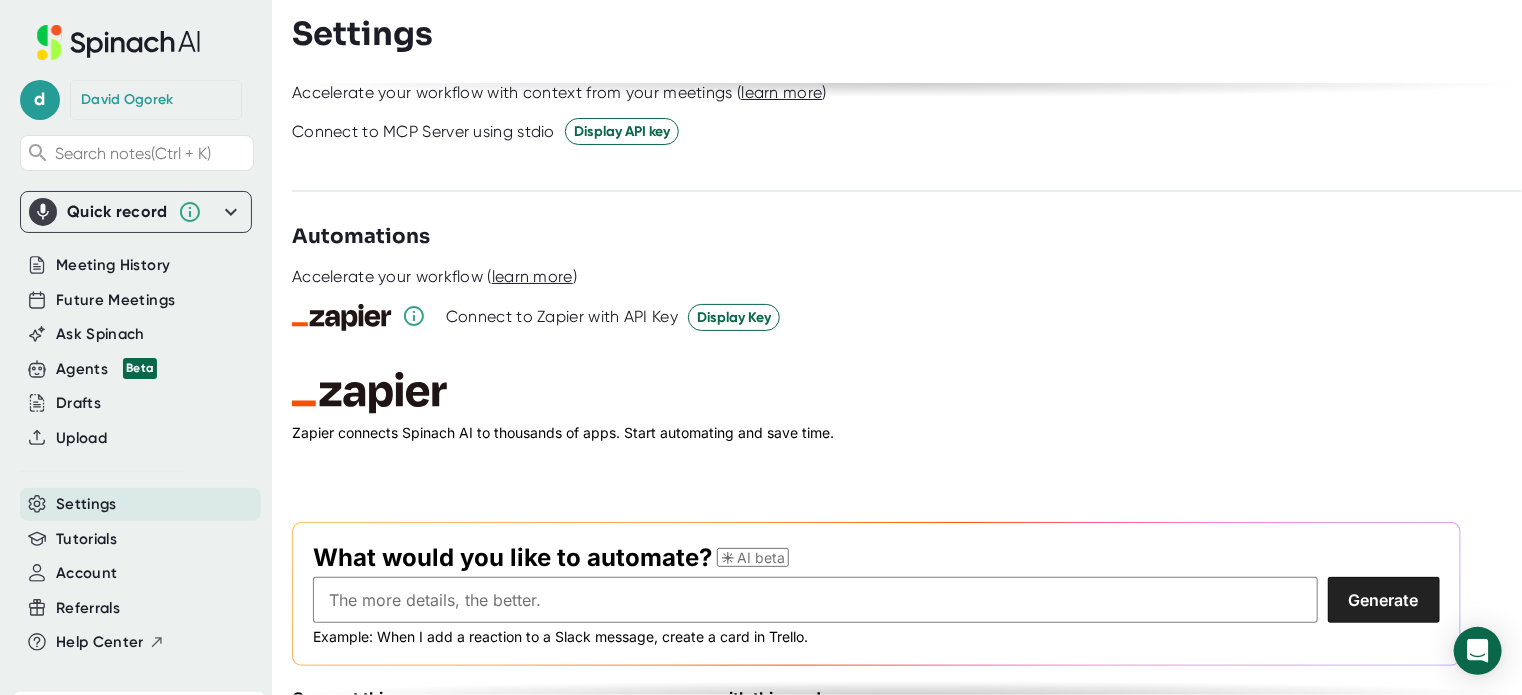 scroll, scrollTop: 2893, scrollLeft: 0, axis: vertical 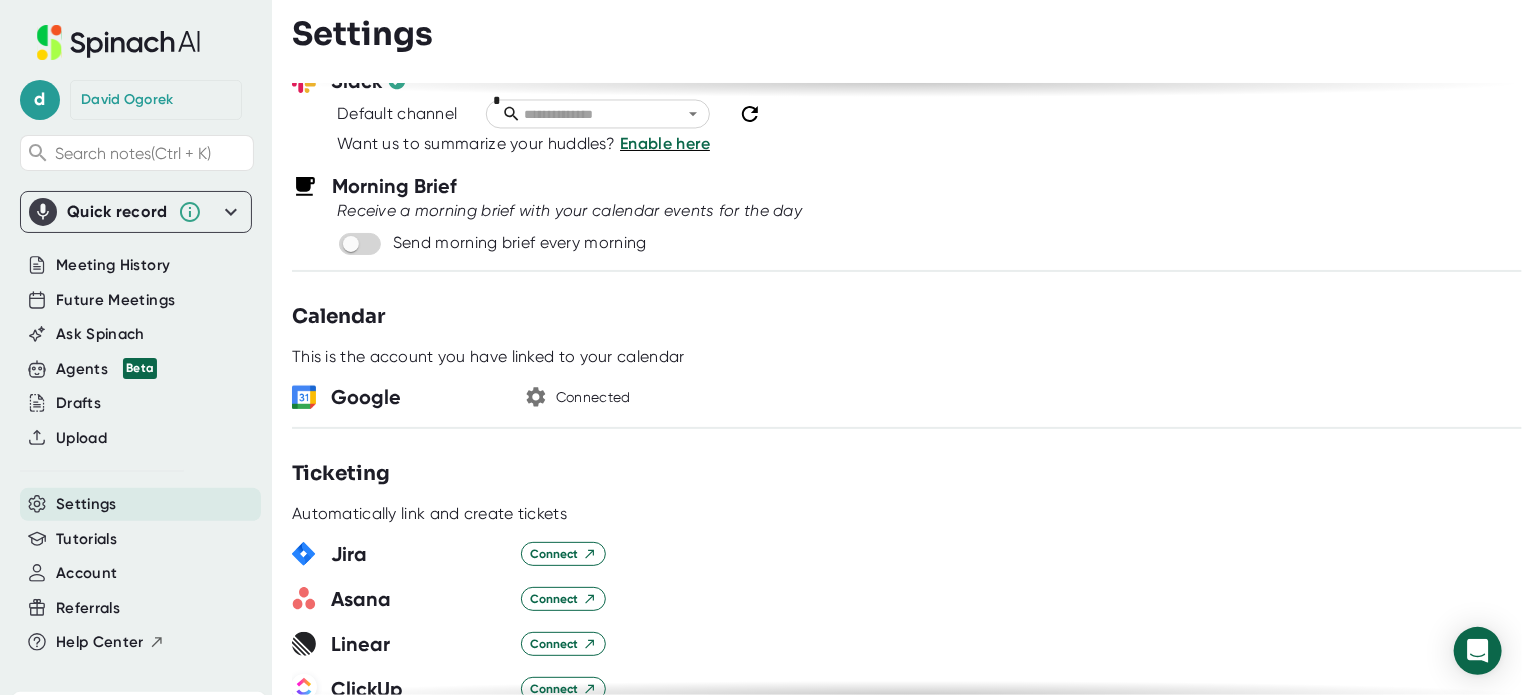 click at bounding box center (536, 397) 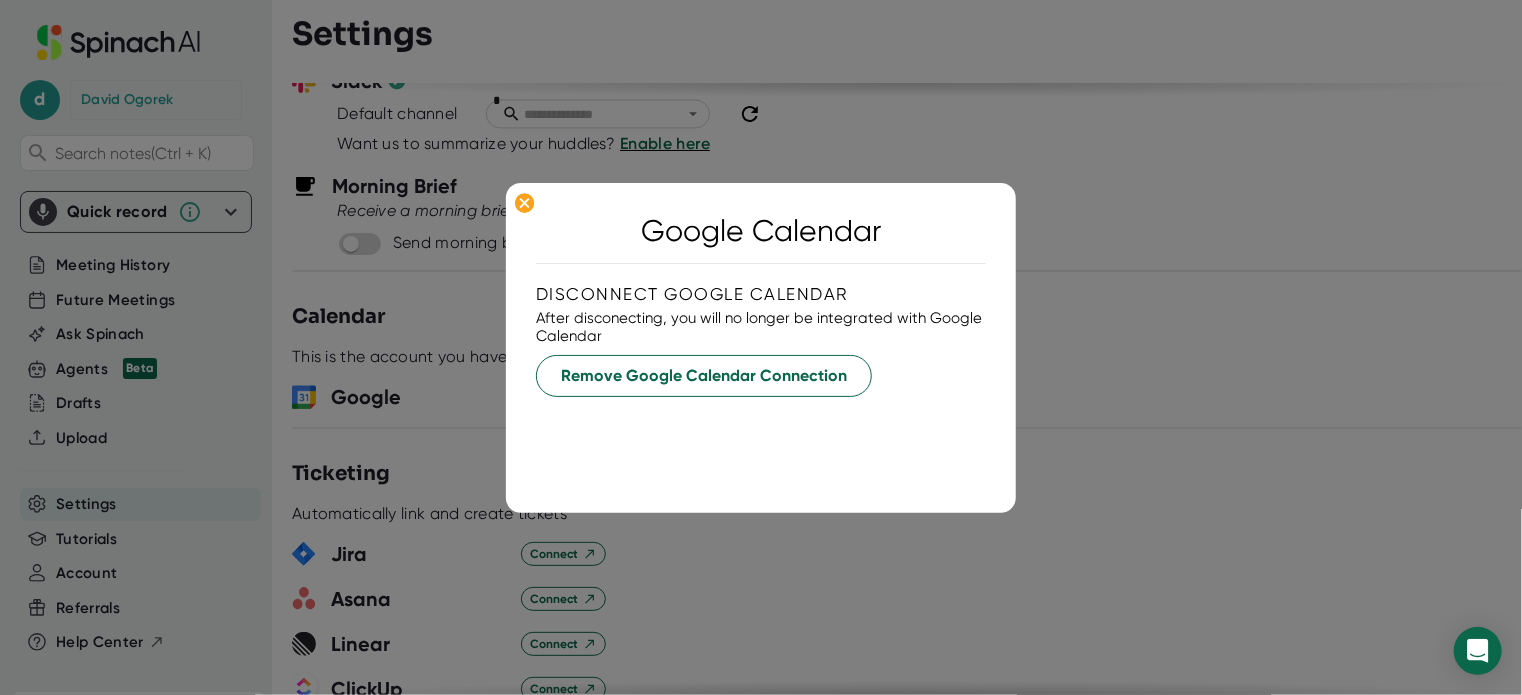 click at bounding box center [761, 347] 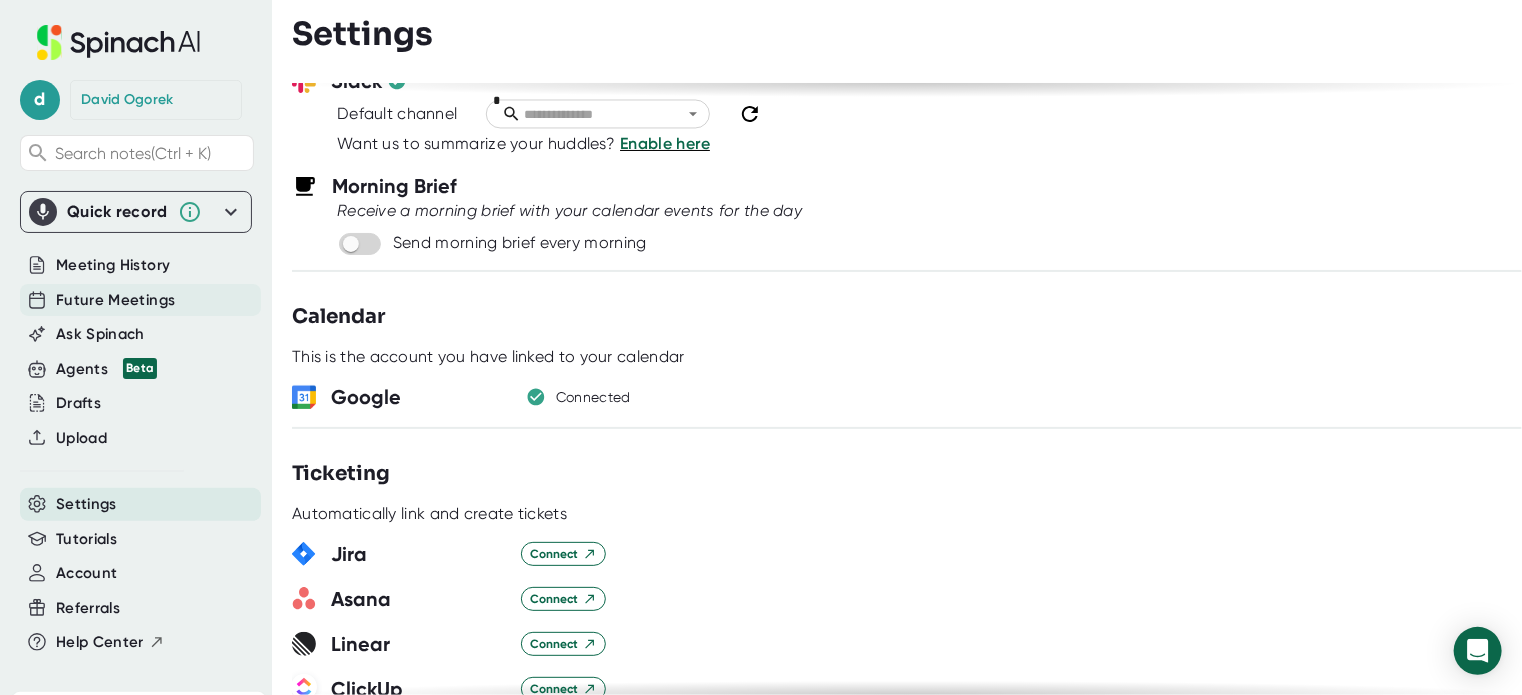 click on "Future Meetings" at bounding box center (113, 265) 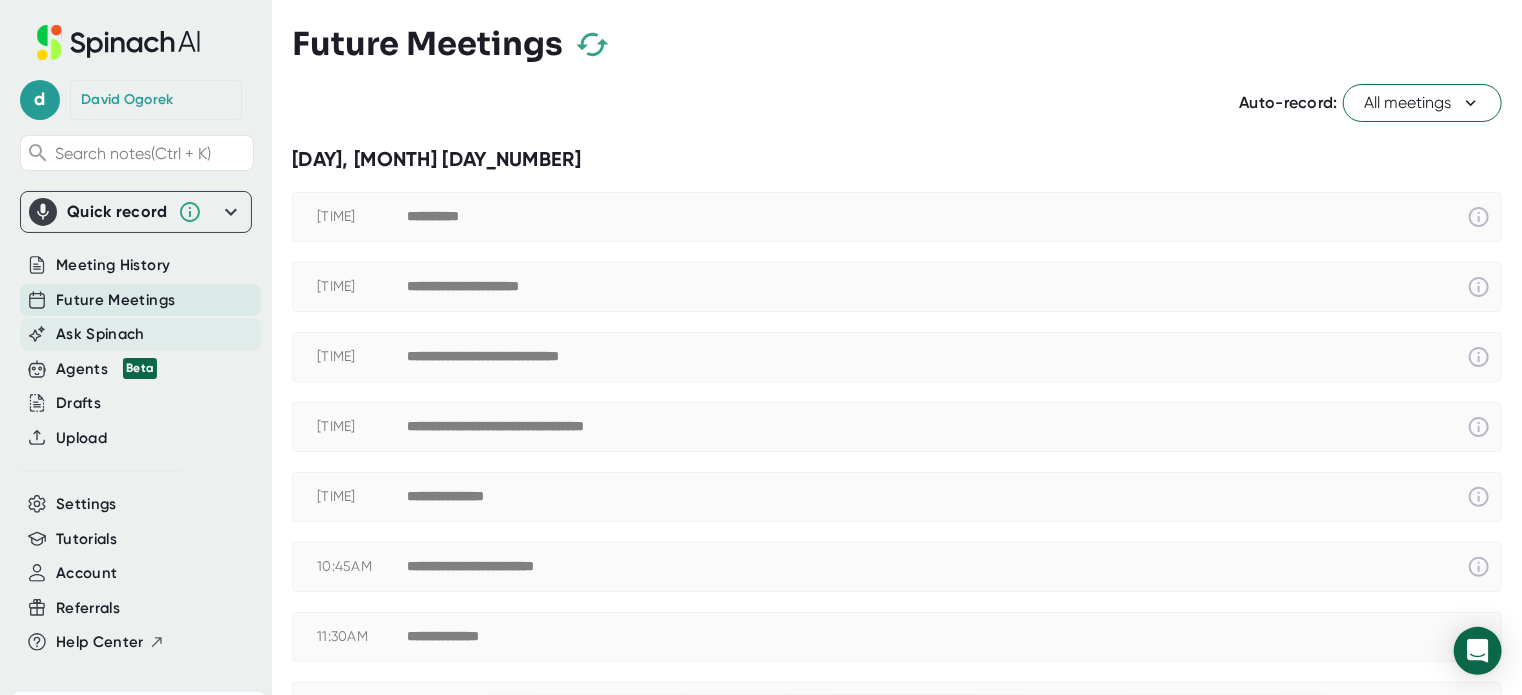click on "Ask Spinach" at bounding box center [113, 265] 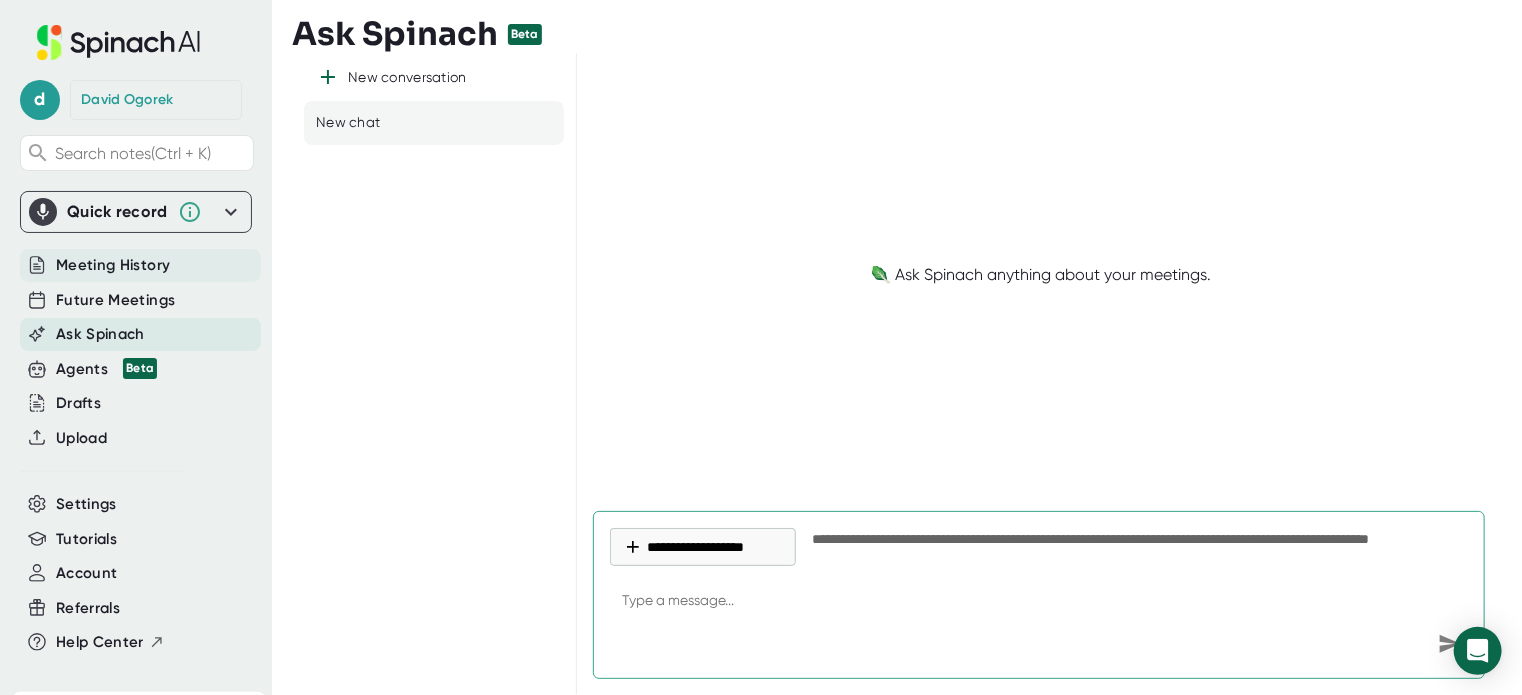 click on "Meeting History" at bounding box center [140, 265] 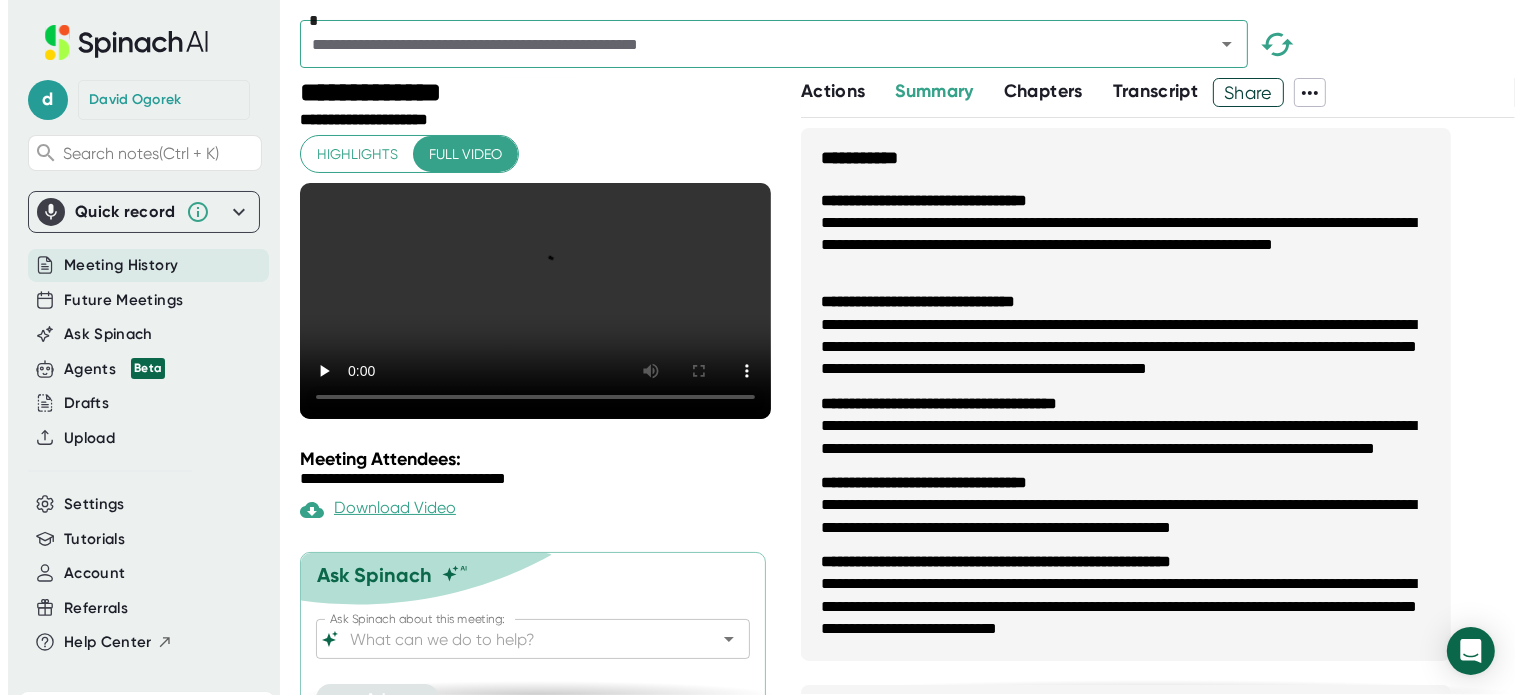 scroll, scrollTop: 298, scrollLeft: 0, axis: vertical 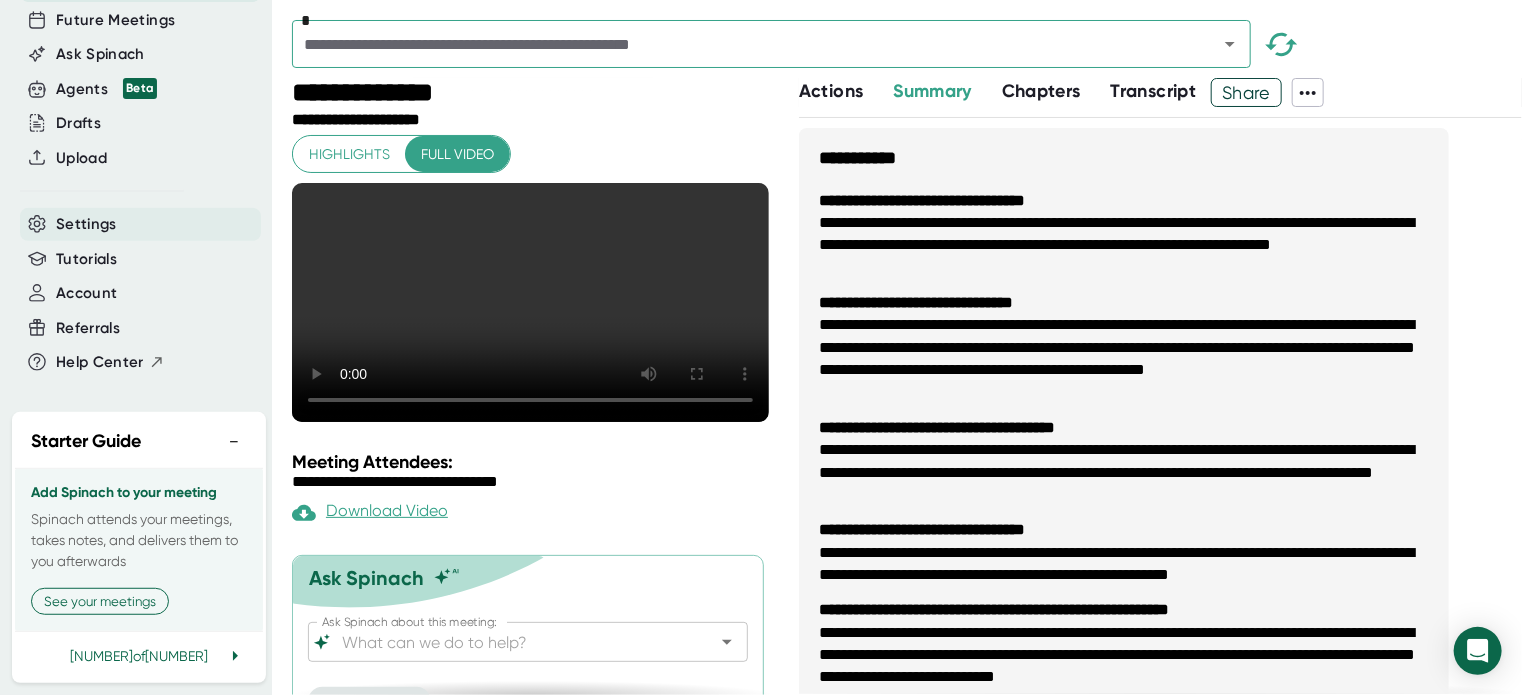 click on "Settings" at bounding box center (140, -15) 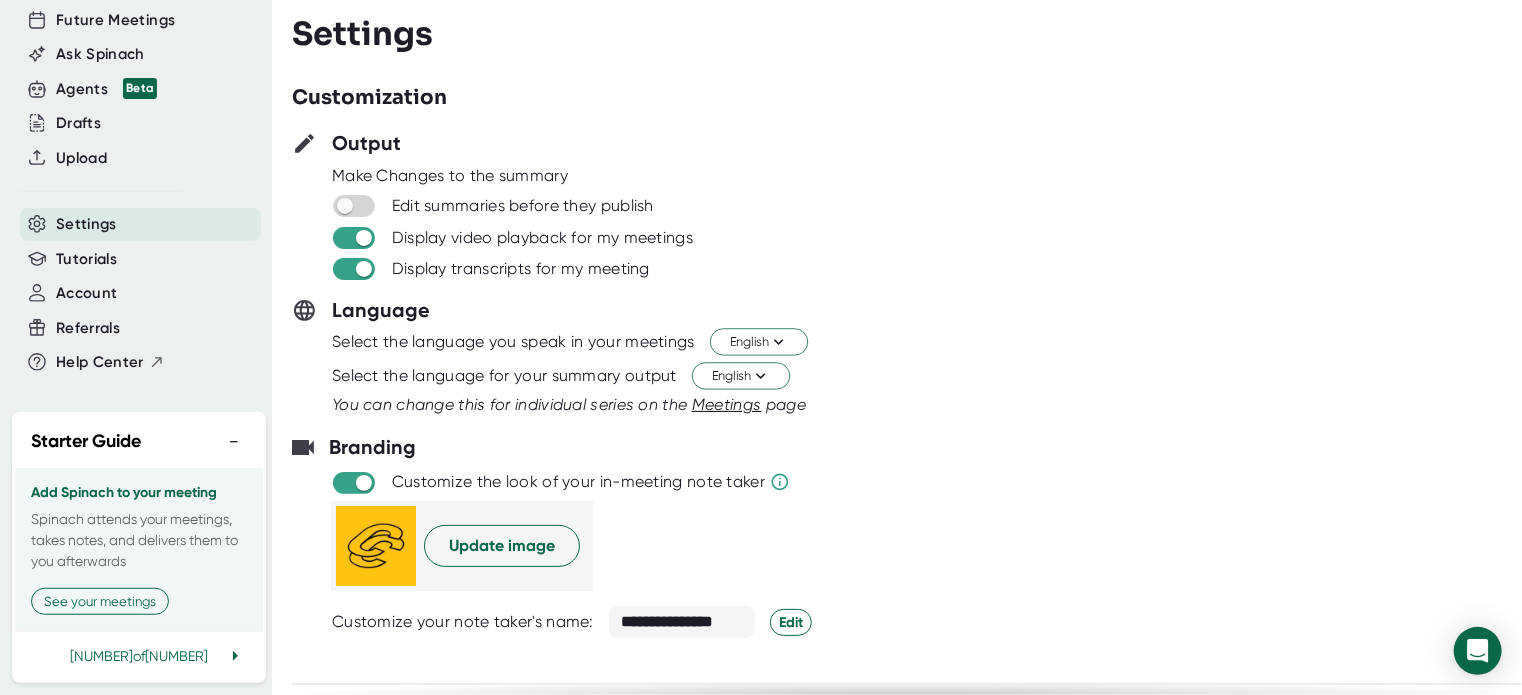 scroll, scrollTop: 0, scrollLeft: 0, axis: both 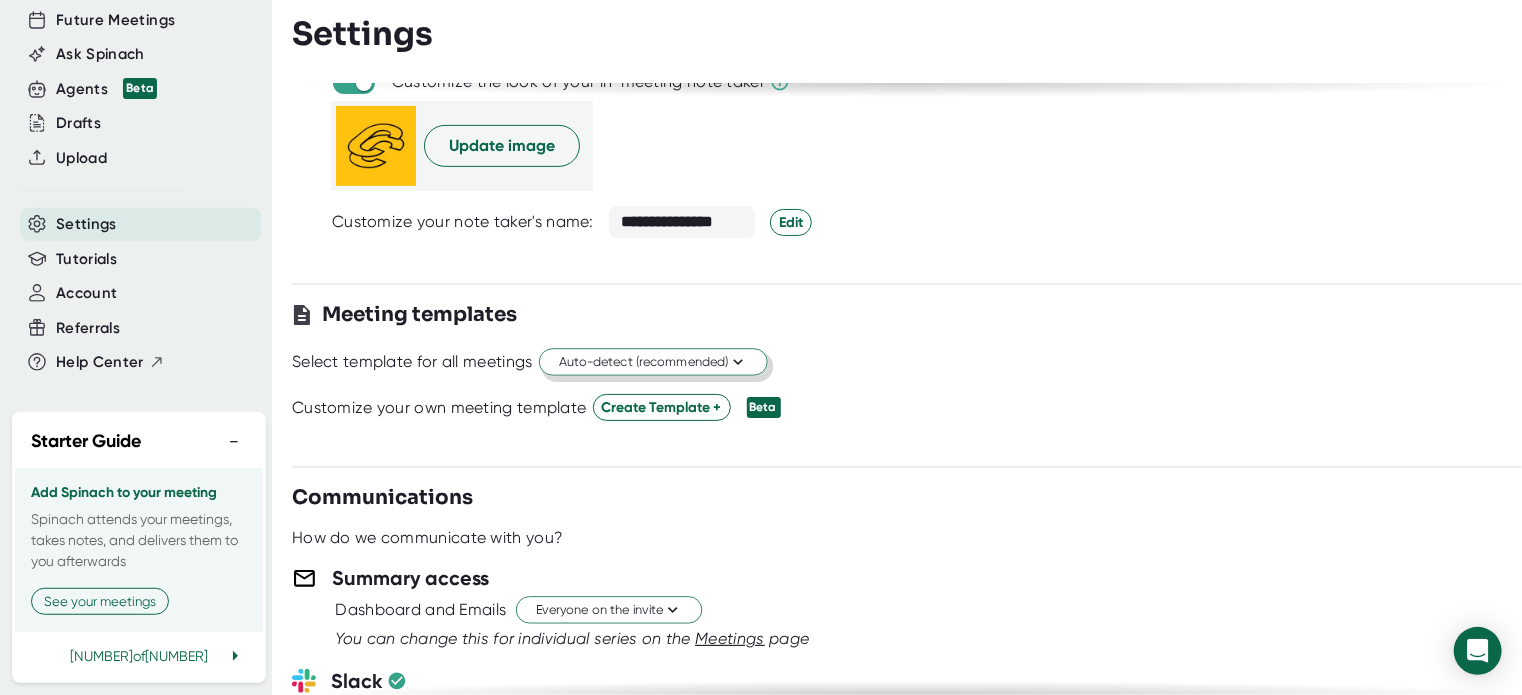 click at bounding box center [737, 362] 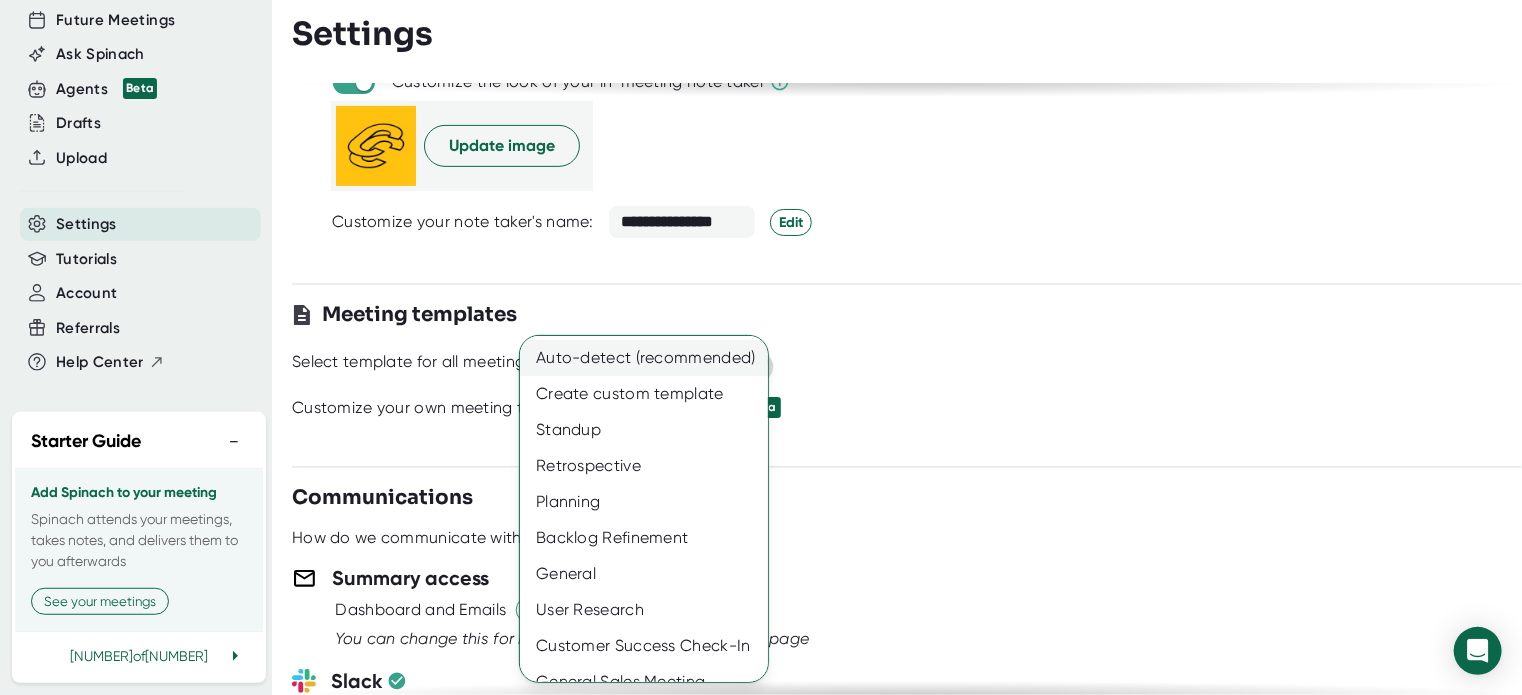 click on "Auto-detect (recommended)" at bounding box center (651, 358) 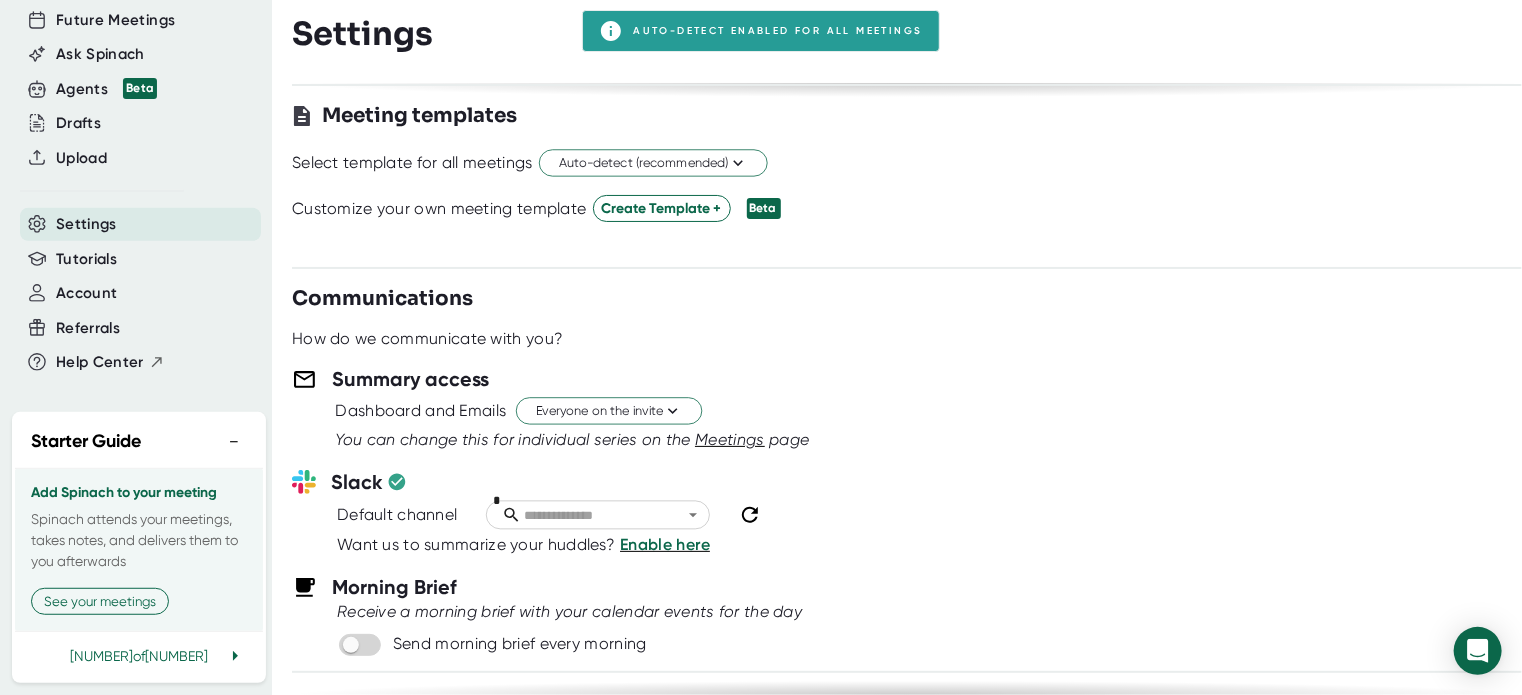 scroll, scrollTop: 600, scrollLeft: 0, axis: vertical 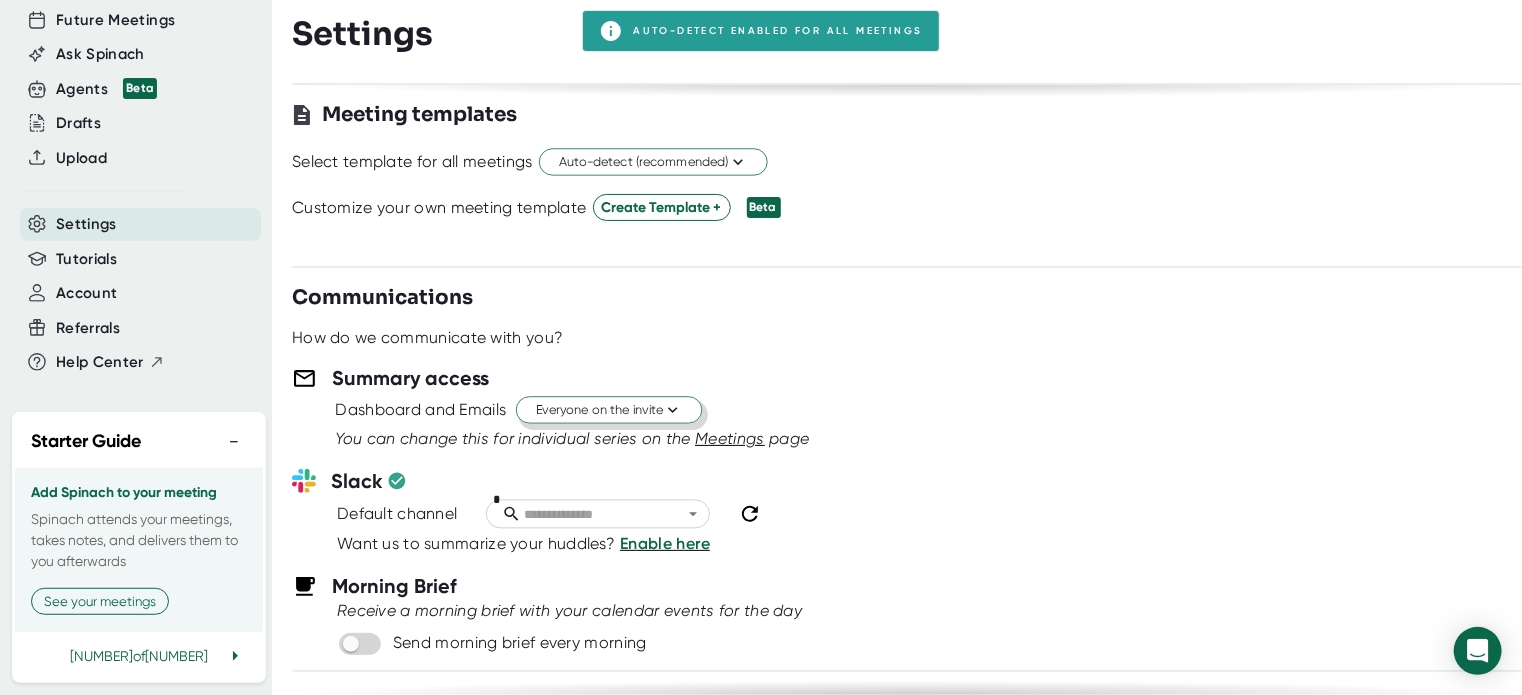 click at bounding box center [673, 410] 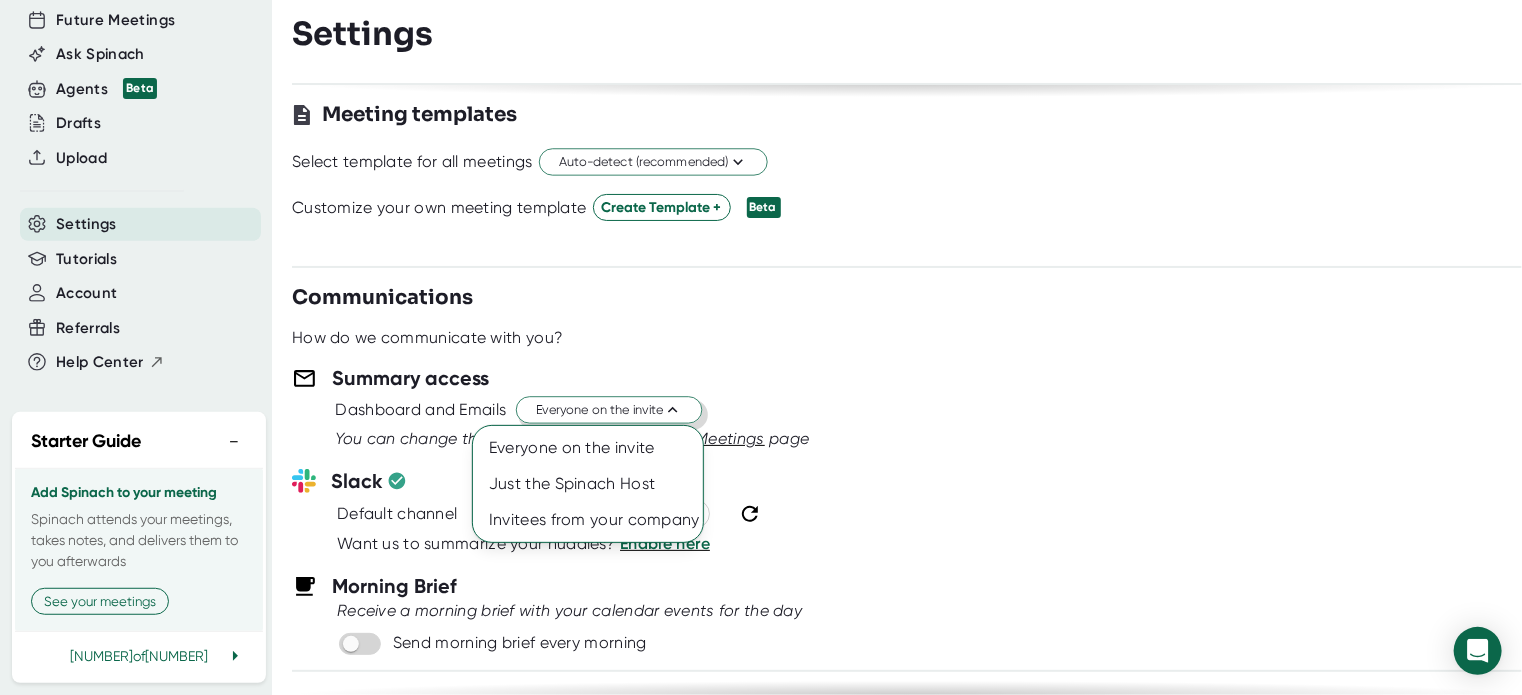 click at bounding box center [761, 347] 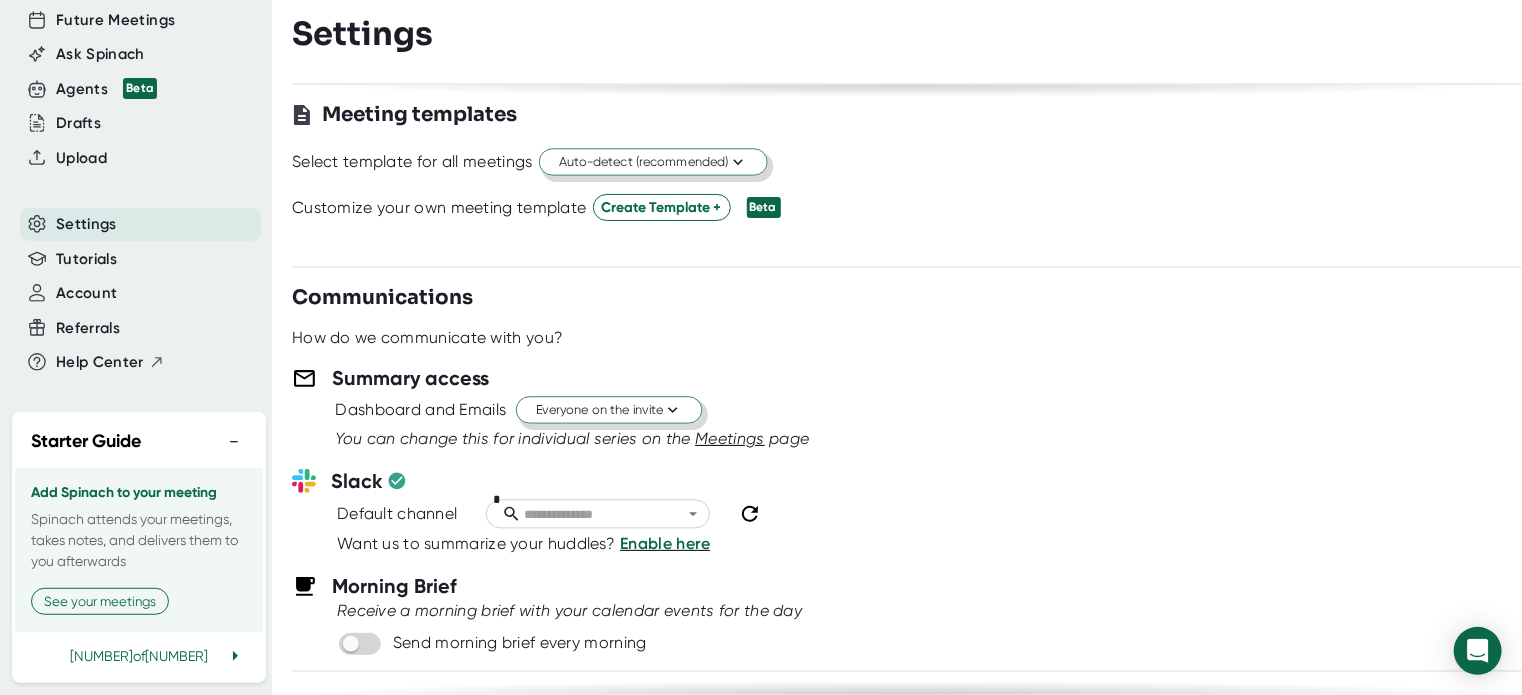 drag, startPoint x: 707, startPoint y: 157, endPoint x: 671, endPoint y: 159, distance: 36.05551 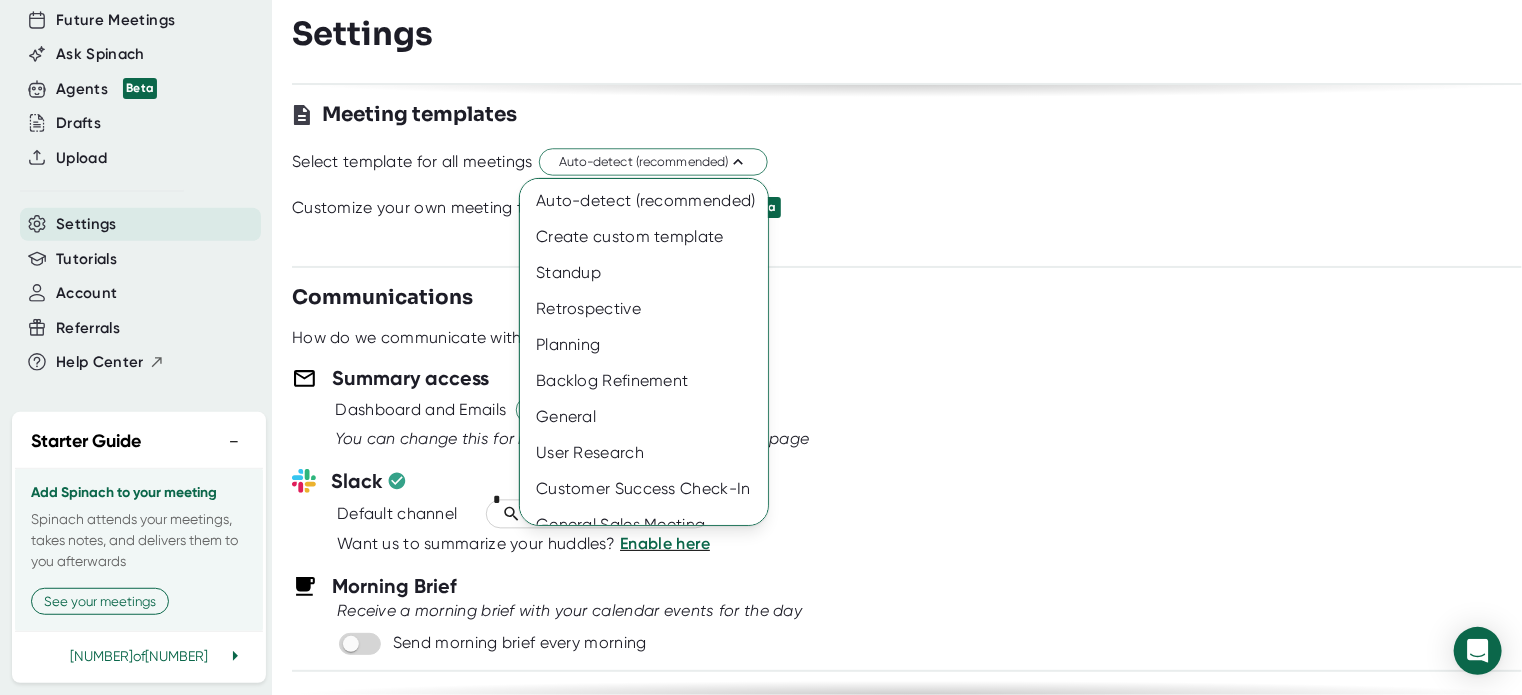 click at bounding box center [761, 347] 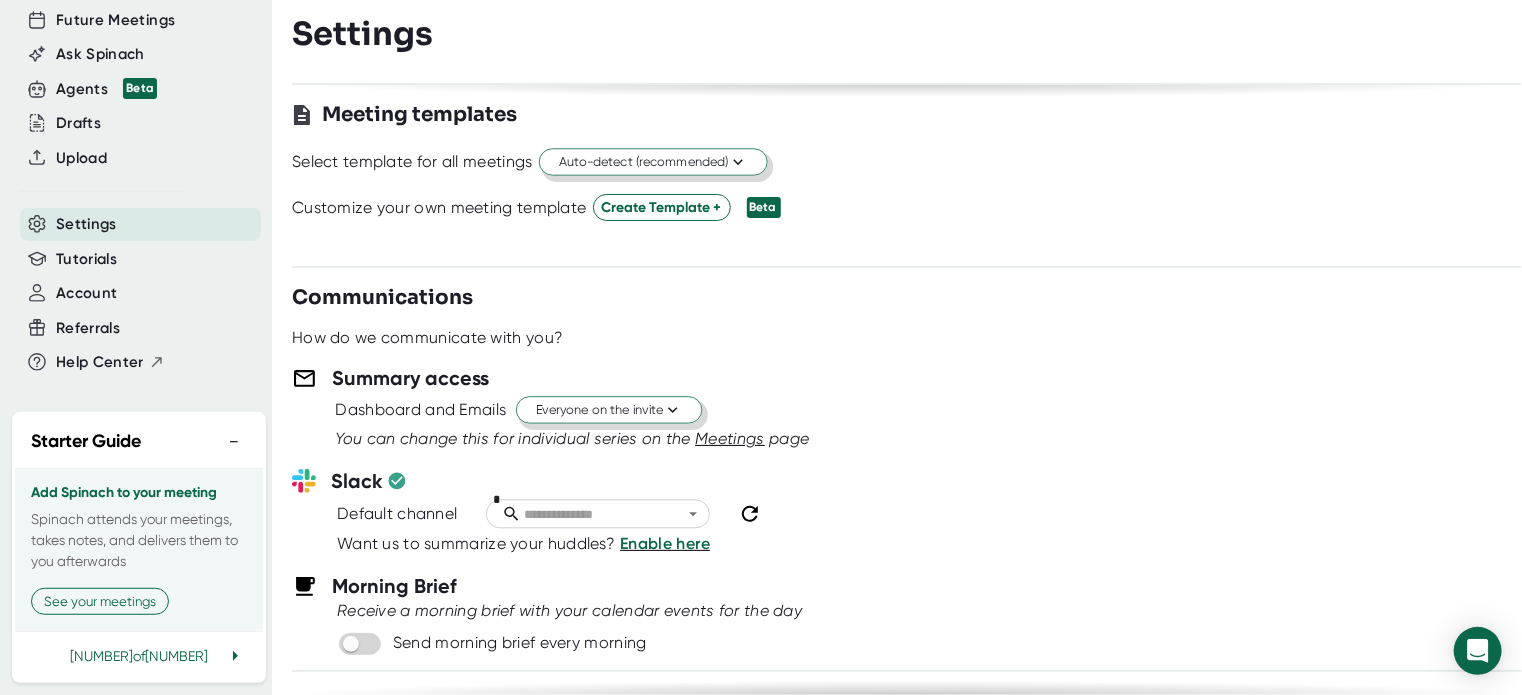 click on "Auto-detect (recommended)" at bounding box center (653, 162) 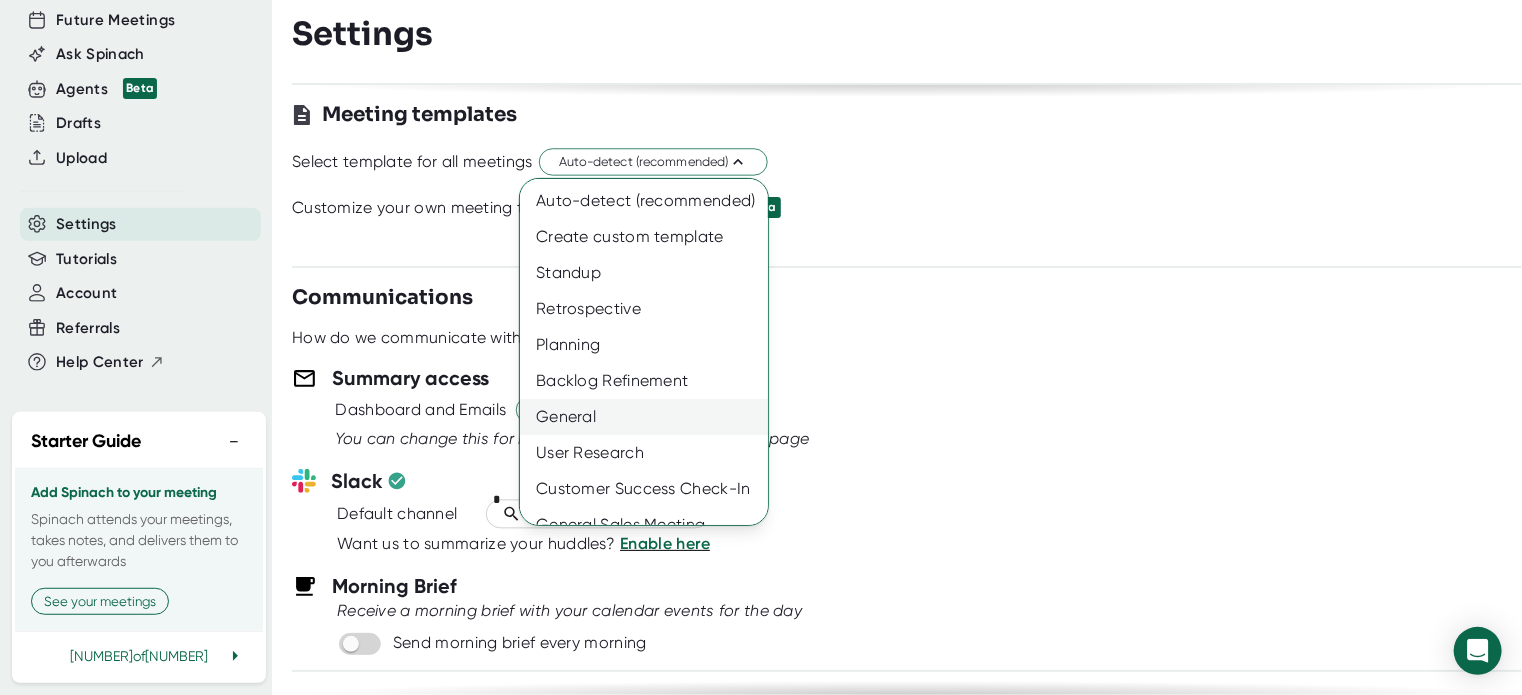 drag, startPoint x: 576, startPoint y: 410, endPoint x: 604, endPoint y: 411, distance: 28.01785 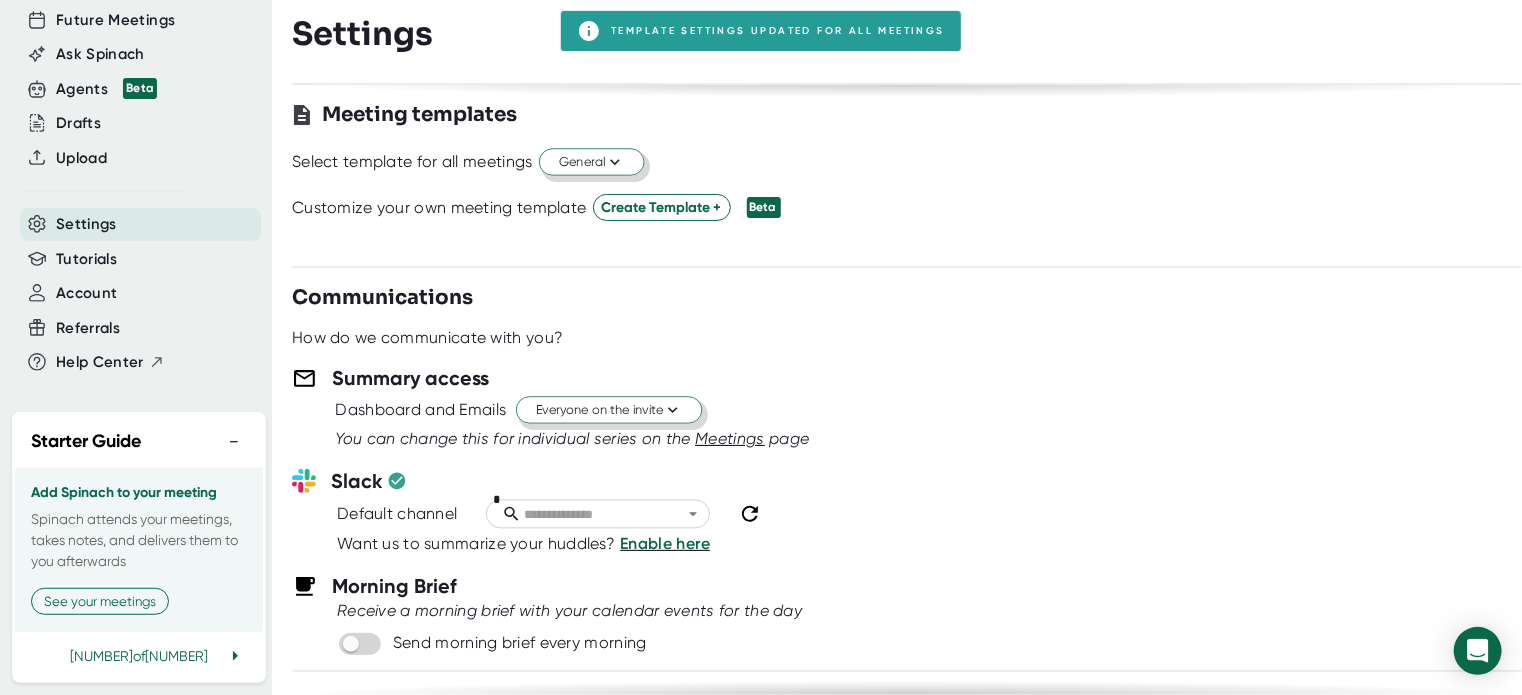 click at bounding box center (614, 162) 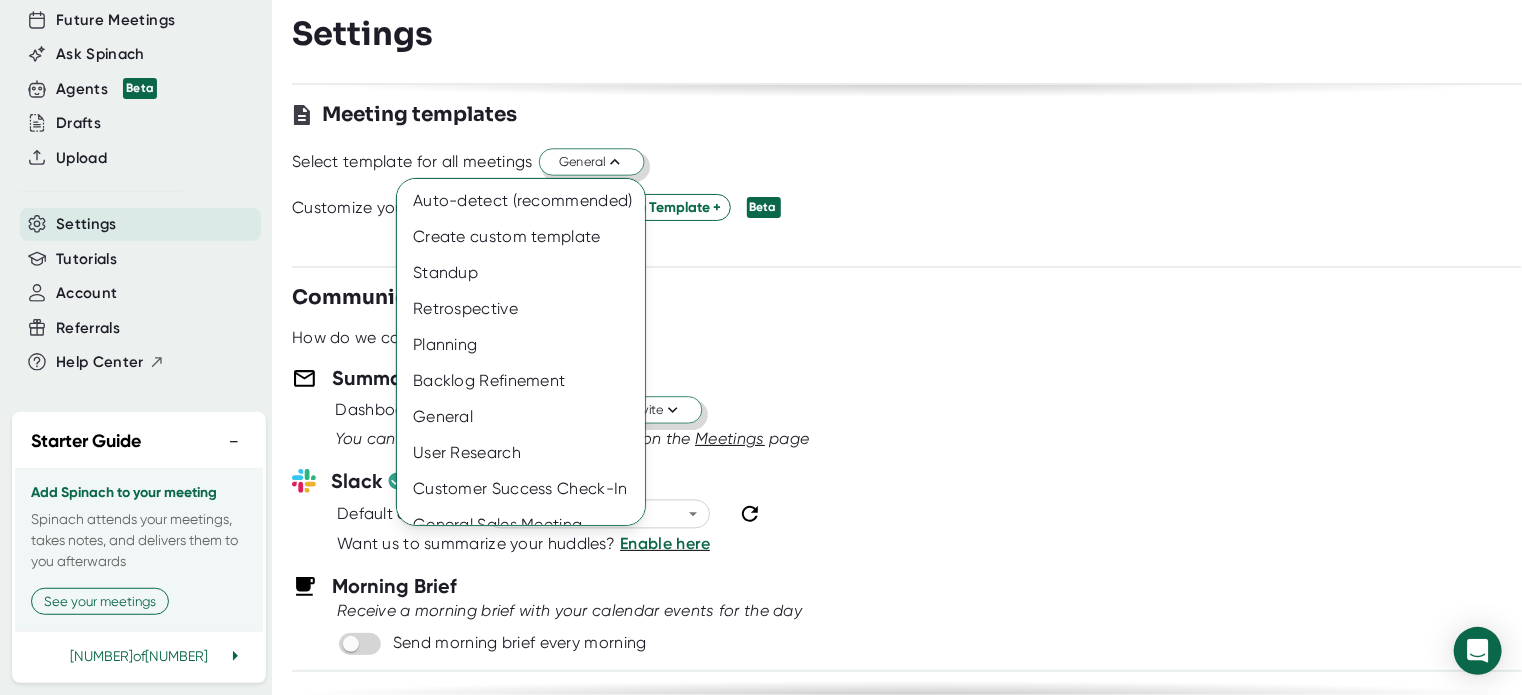 click at bounding box center (761, 347) 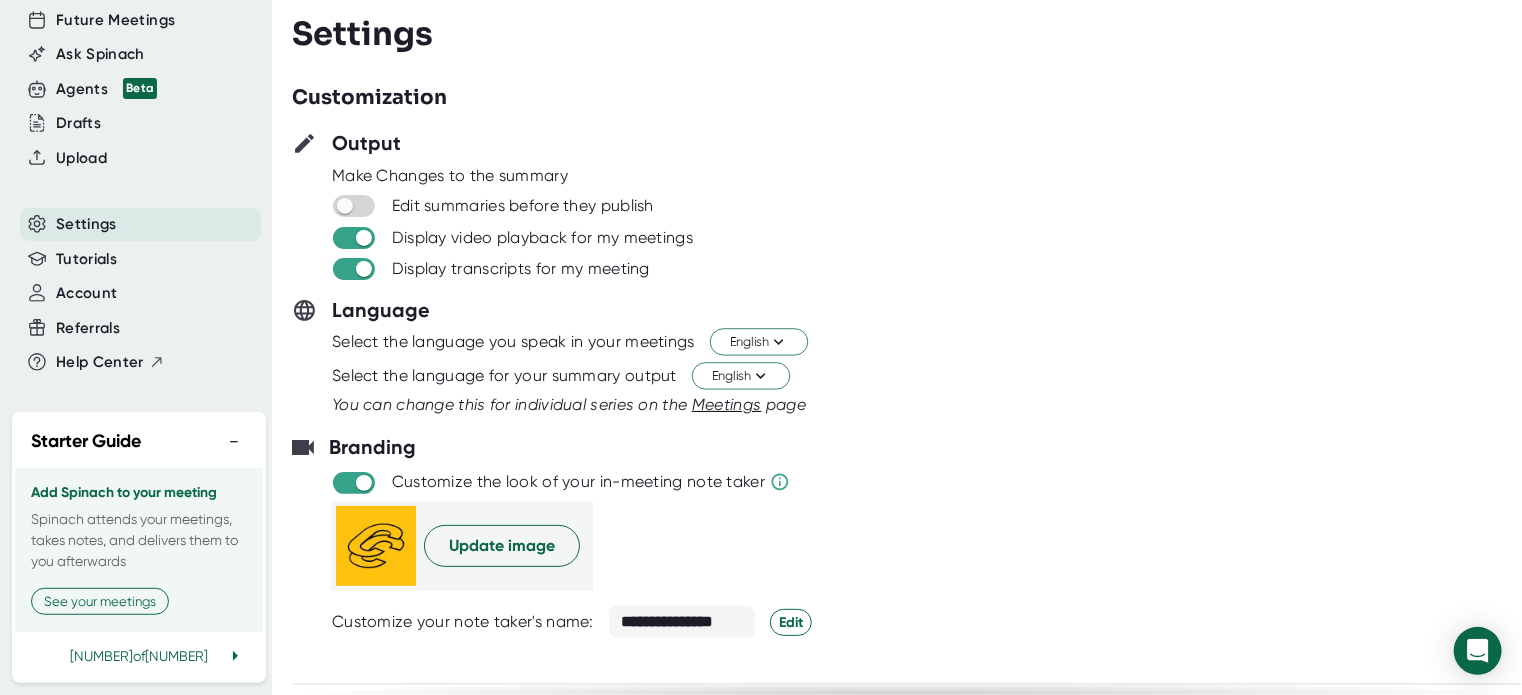 scroll, scrollTop: 0, scrollLeft: 0, axis: both 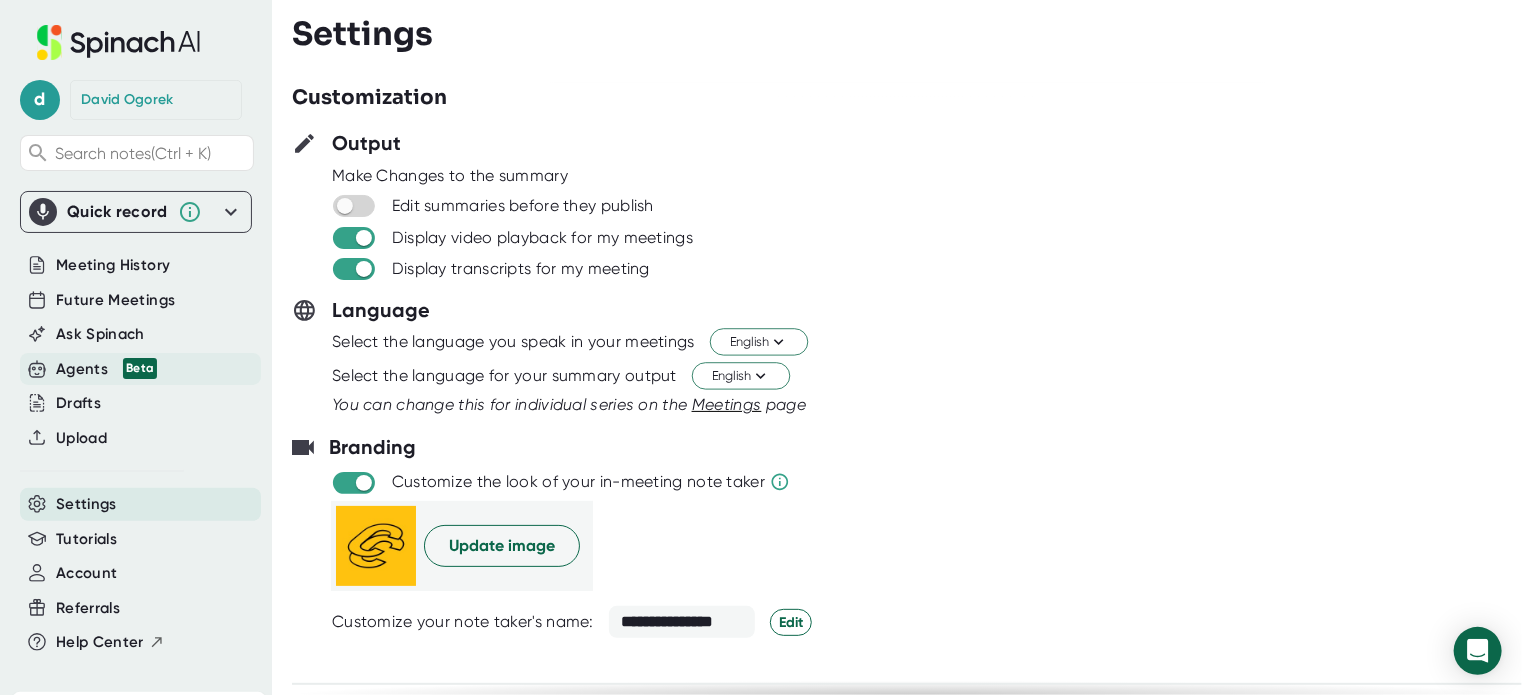 click on "Agents   Beta" at bounding box center (106, 369) 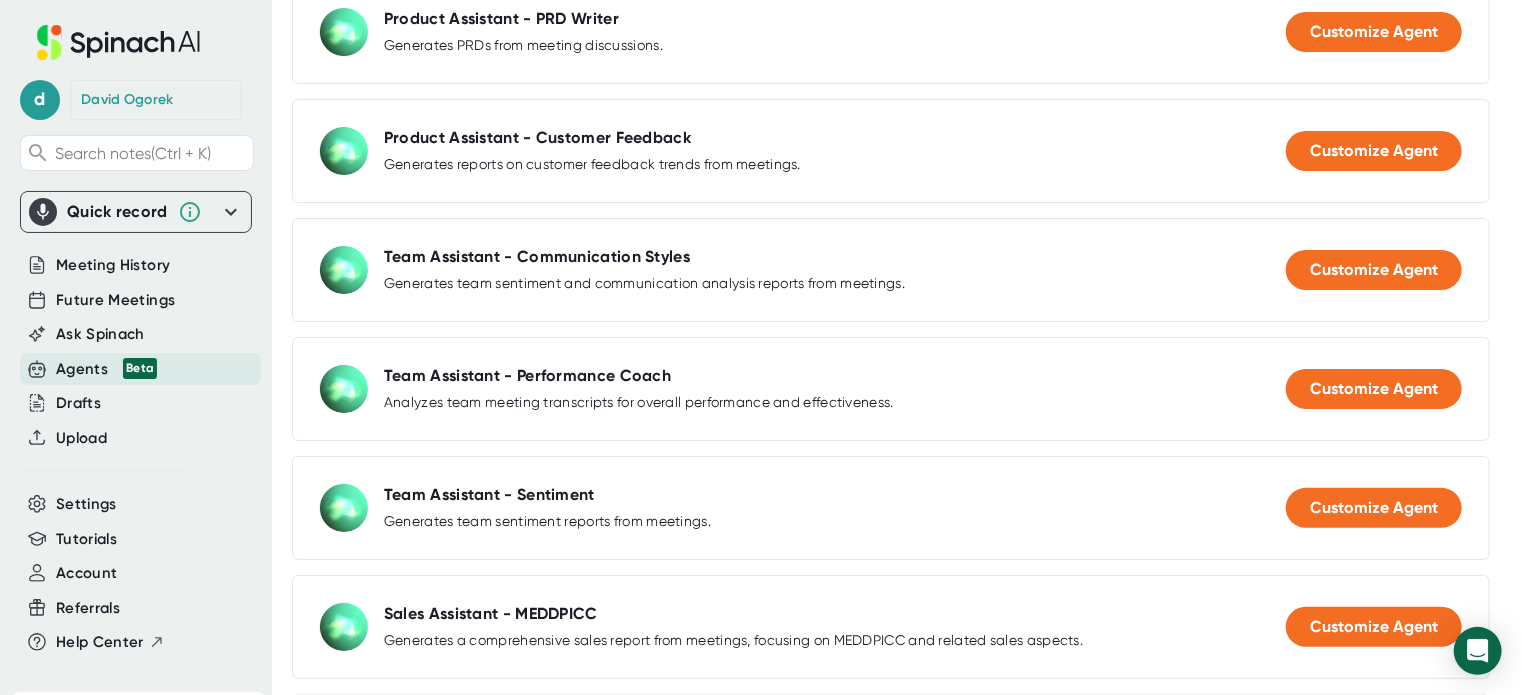 scroll, scrollTop: 800, scrollLeft: 0, axis: vertical 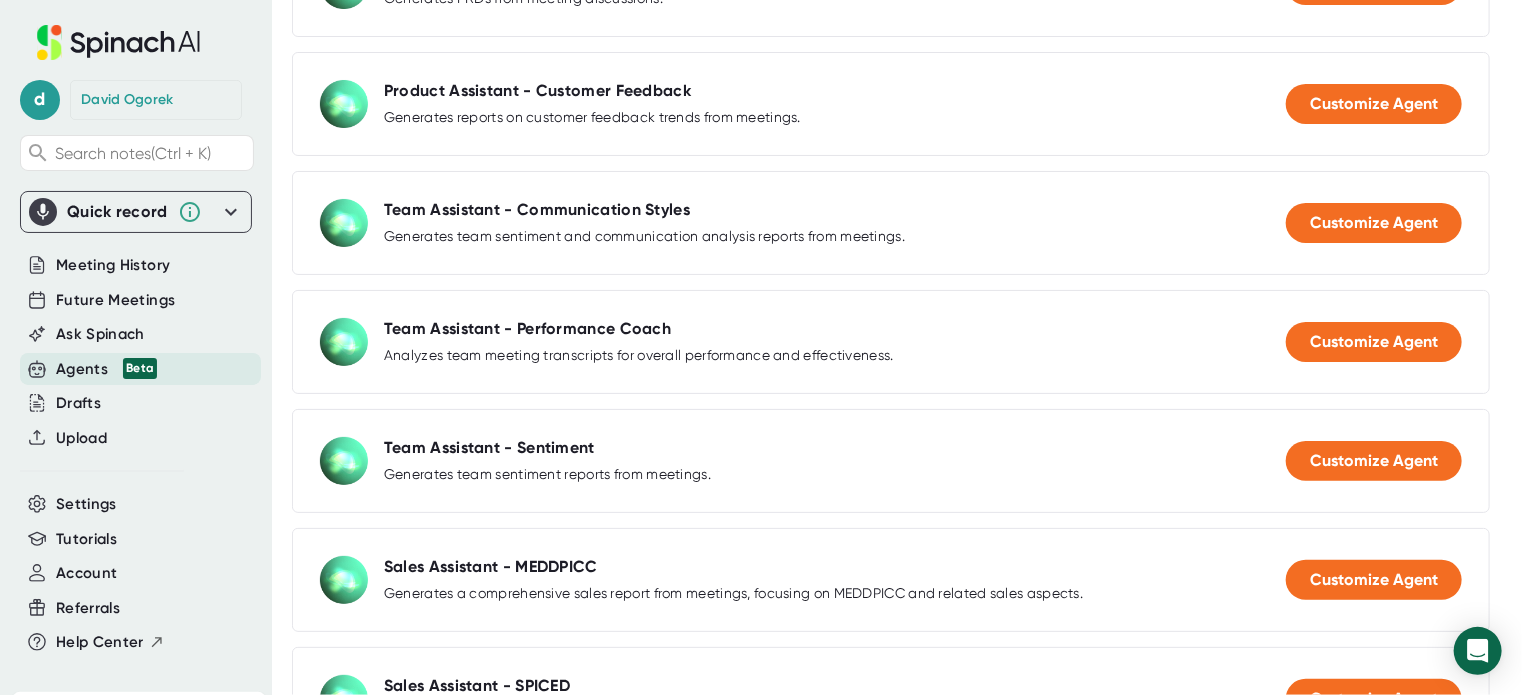 click on "Agents   Beta" at bounding box center (106, 369) 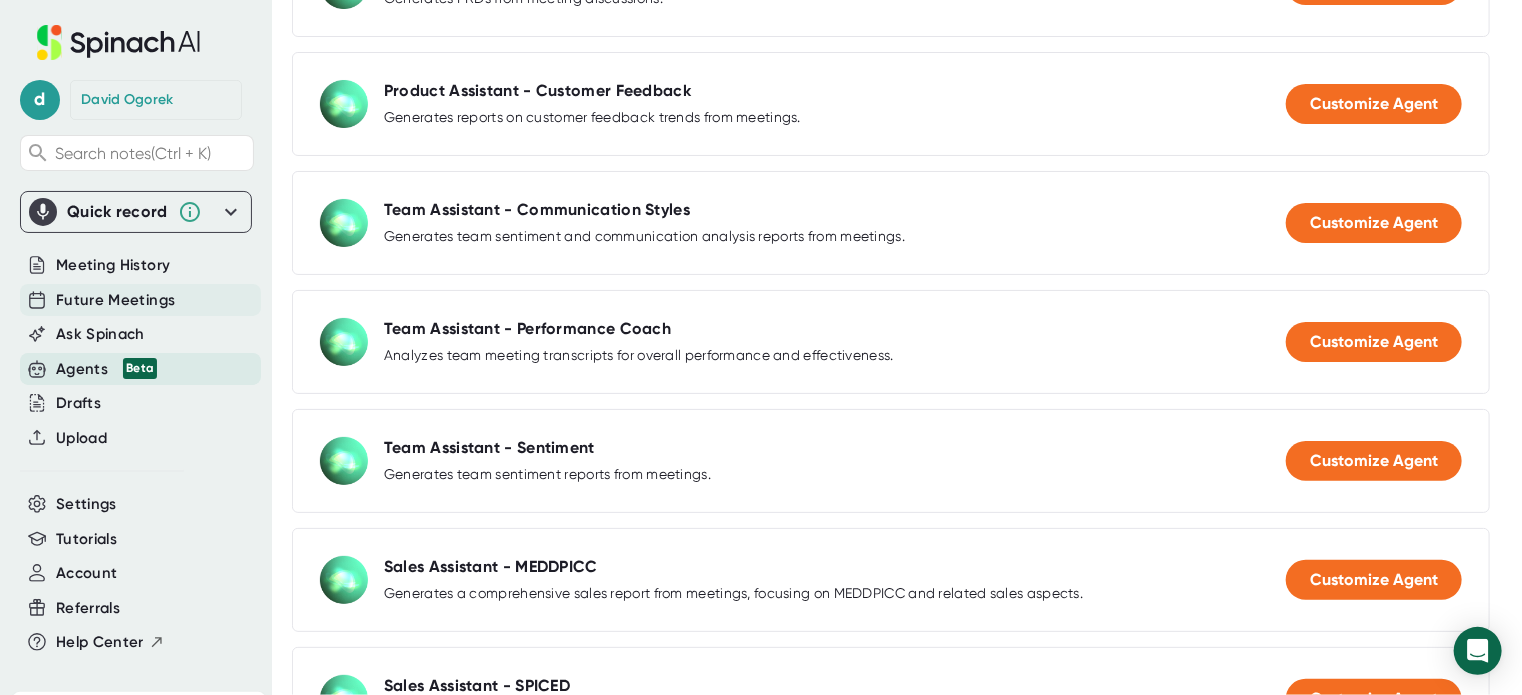 click on "Future Meetings" at bounding box center [140, 265] 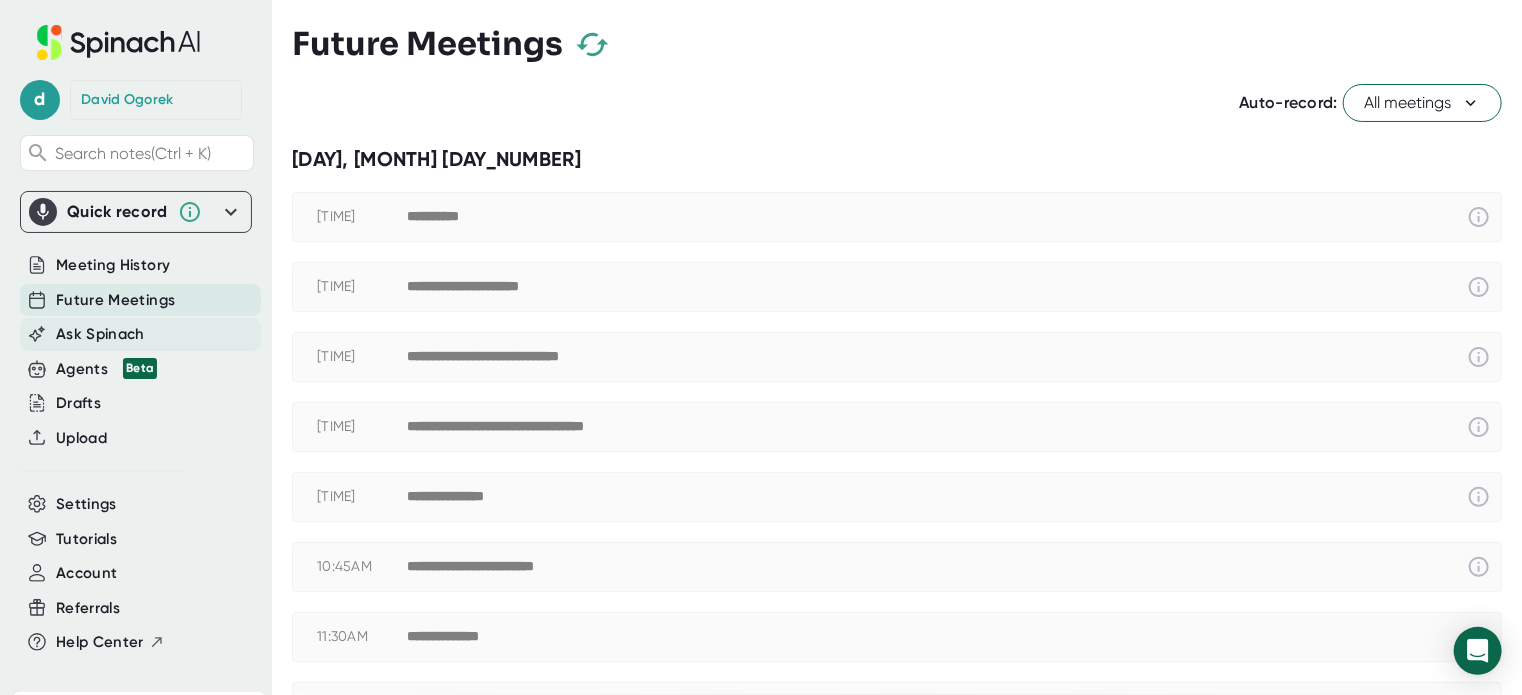 click on "Ask Spinach" at bounding box center [113, 265] 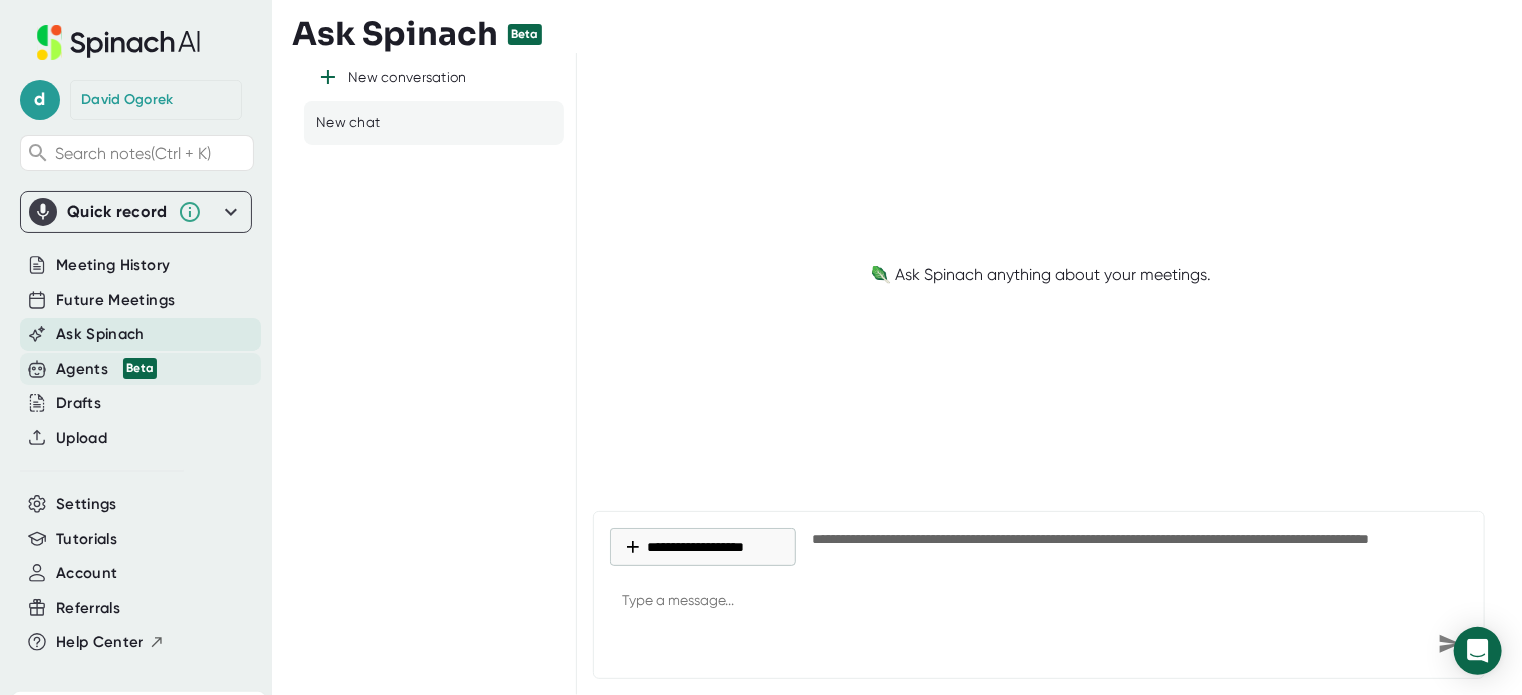 click on "Agents   Beta" at bounding box center [106, 369] 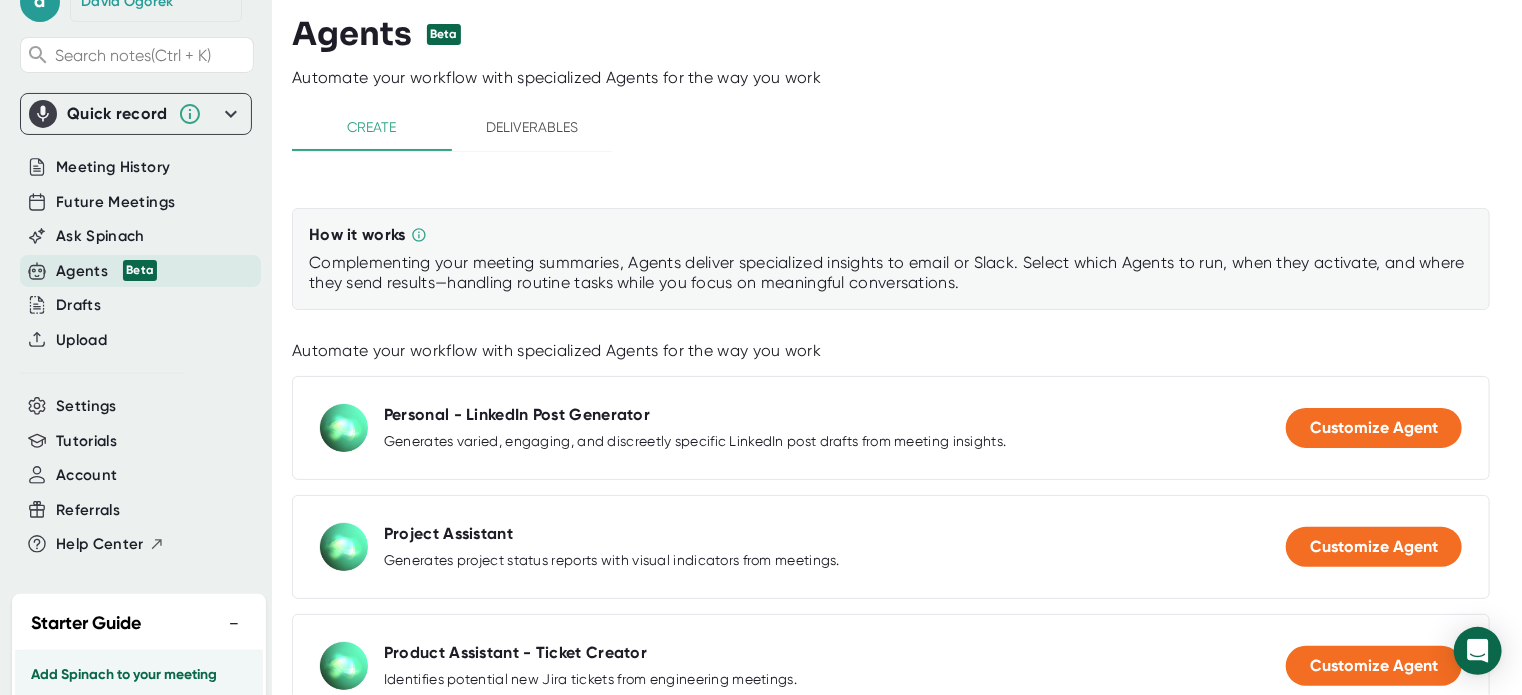 scroll, scrollTop: 96, scrollLeft: 0, axis: vertical 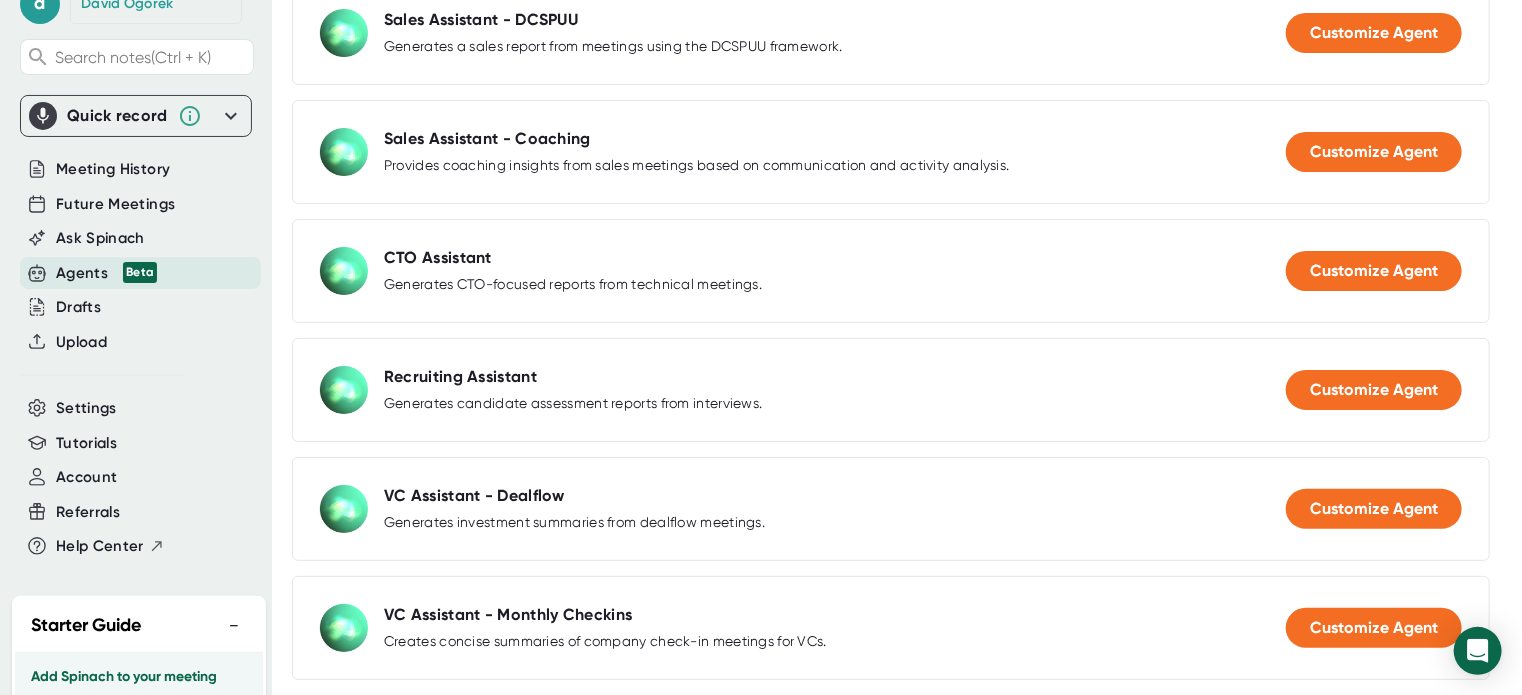 click on "Agents   Beta" at bounding box center [106, 273] 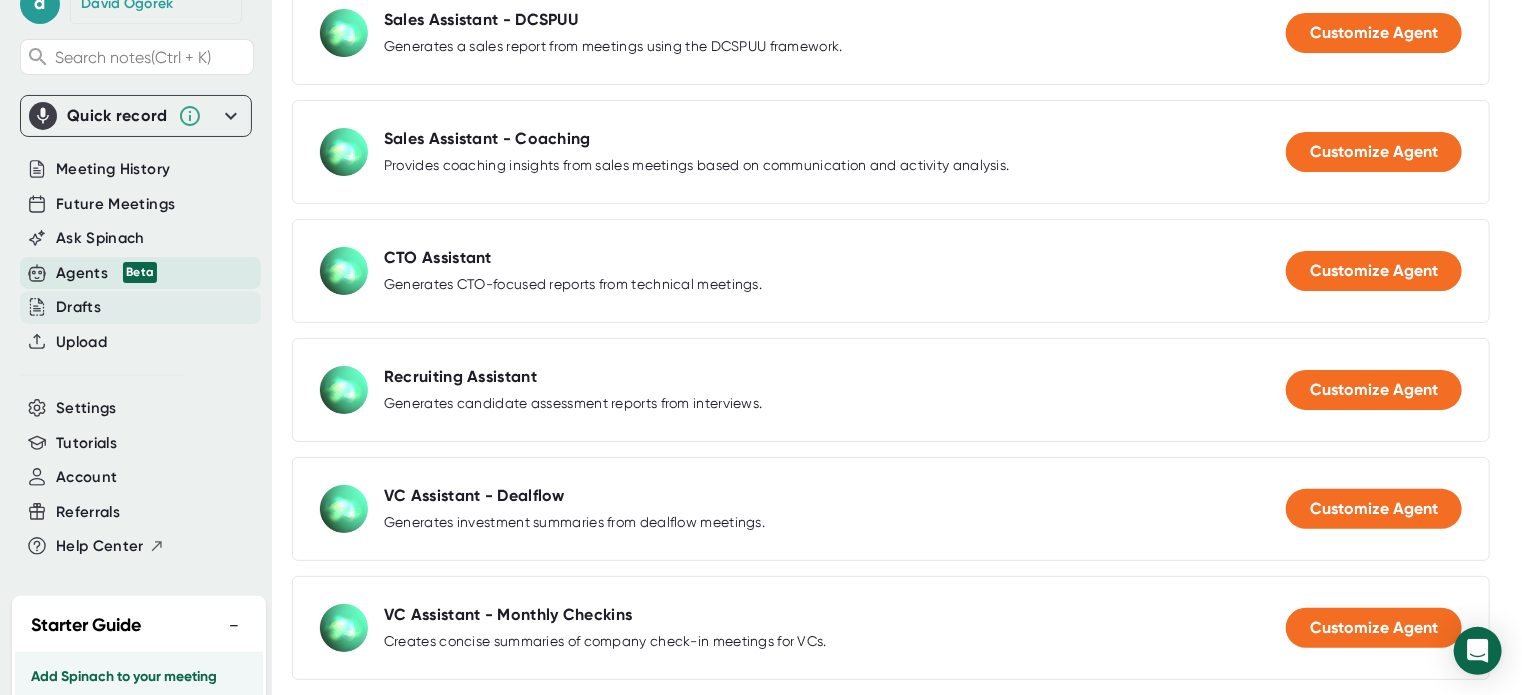 click on "Drafts" at bounding box center (106, 273) 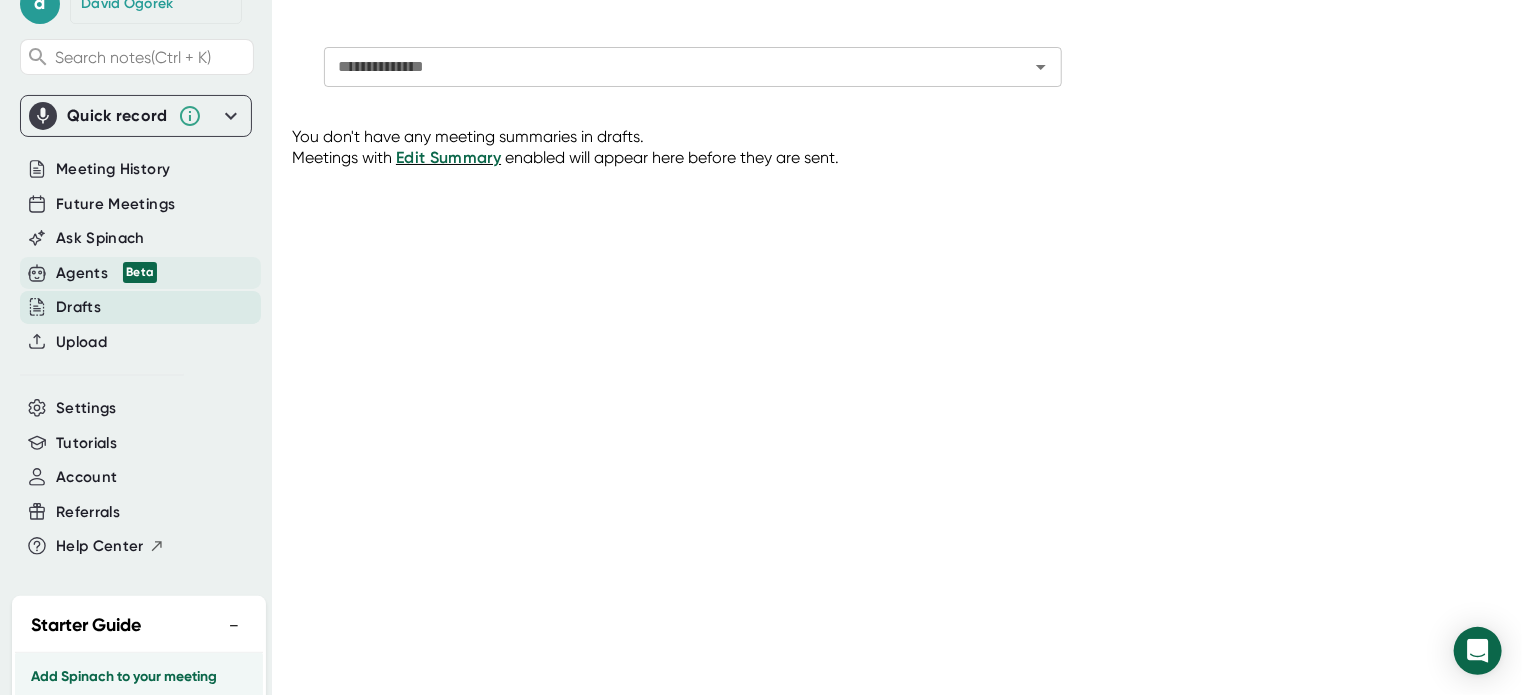 click on "Agents   Beta" at bounding box center [106, 273] 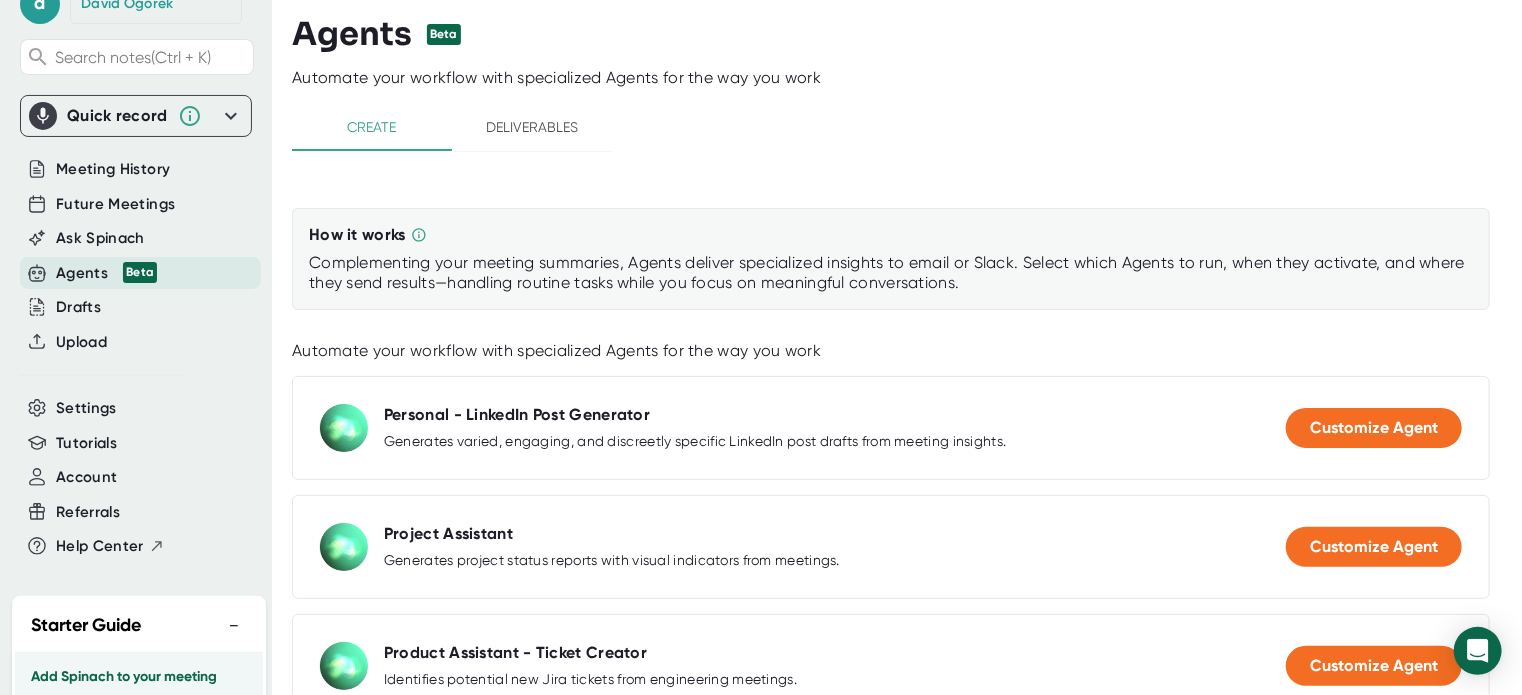 click on "Agents   Beta" at bounding box center [106, 273] 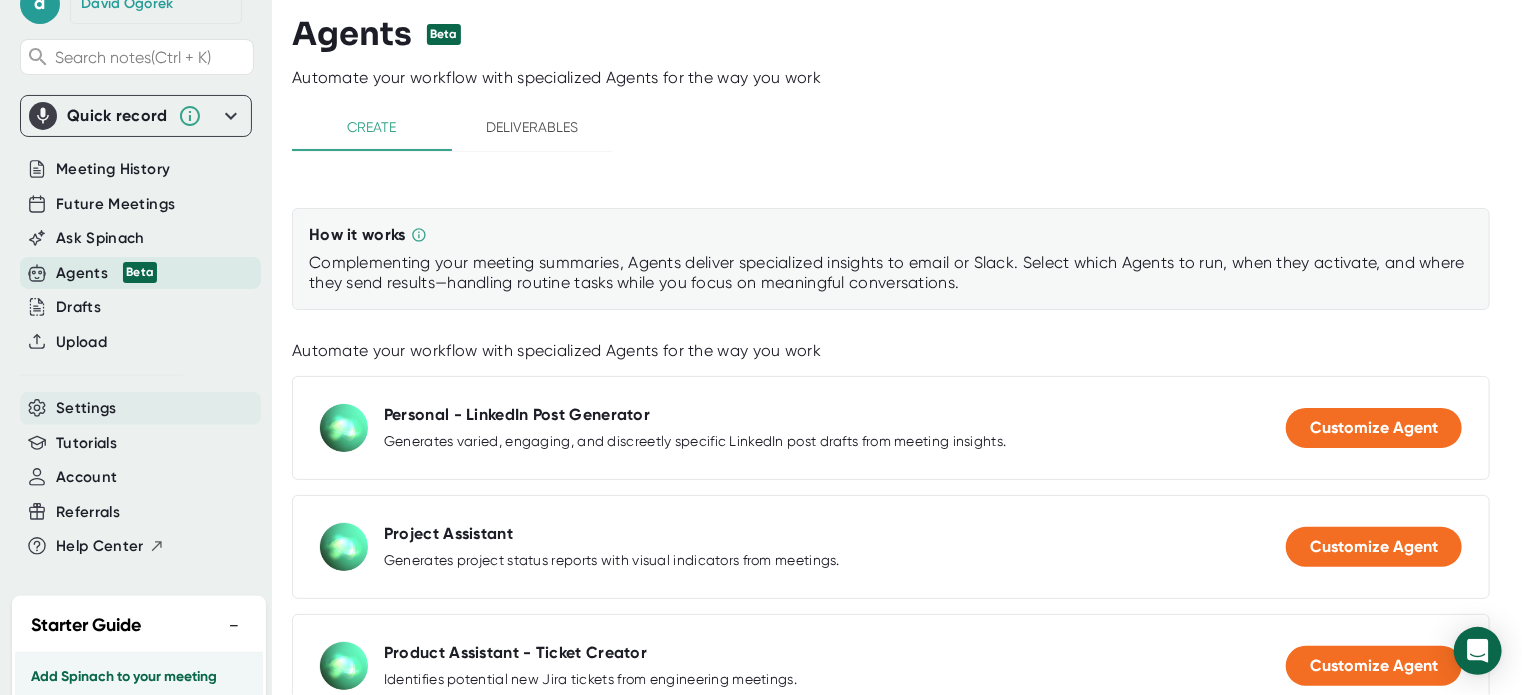 click on "Settings" at bounding box center [113, 169] 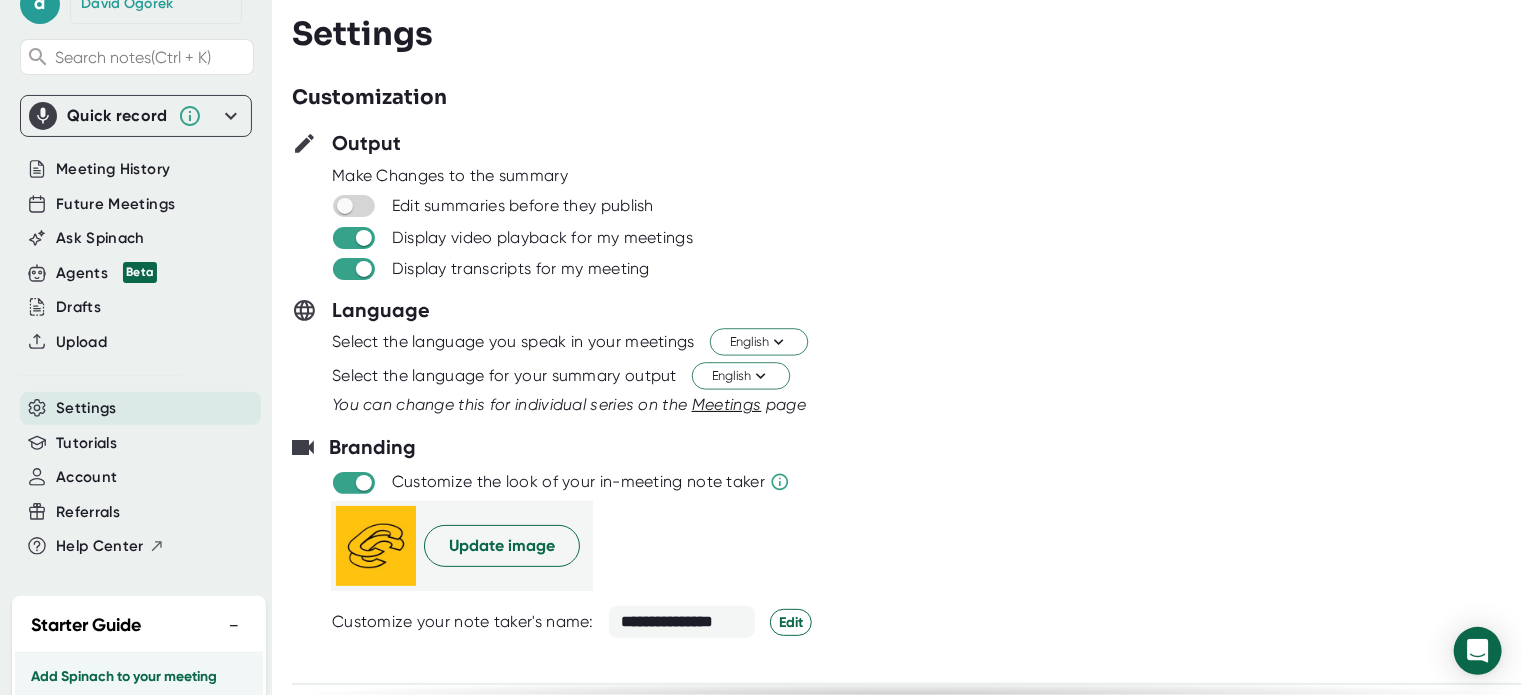 scroll, scrollTop: 0, scrollLeft: 0, axis: both 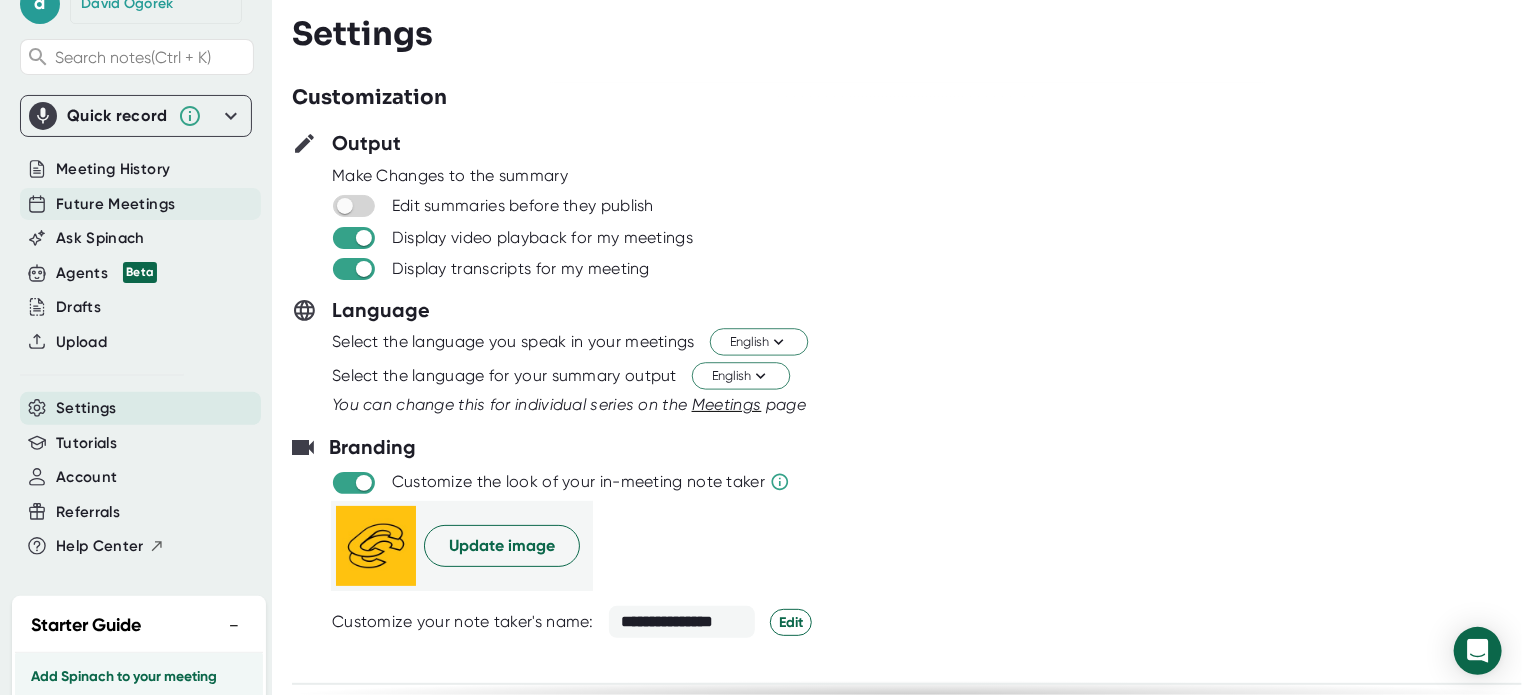 click on "Future Meetings" at bounding box center [113, 169] 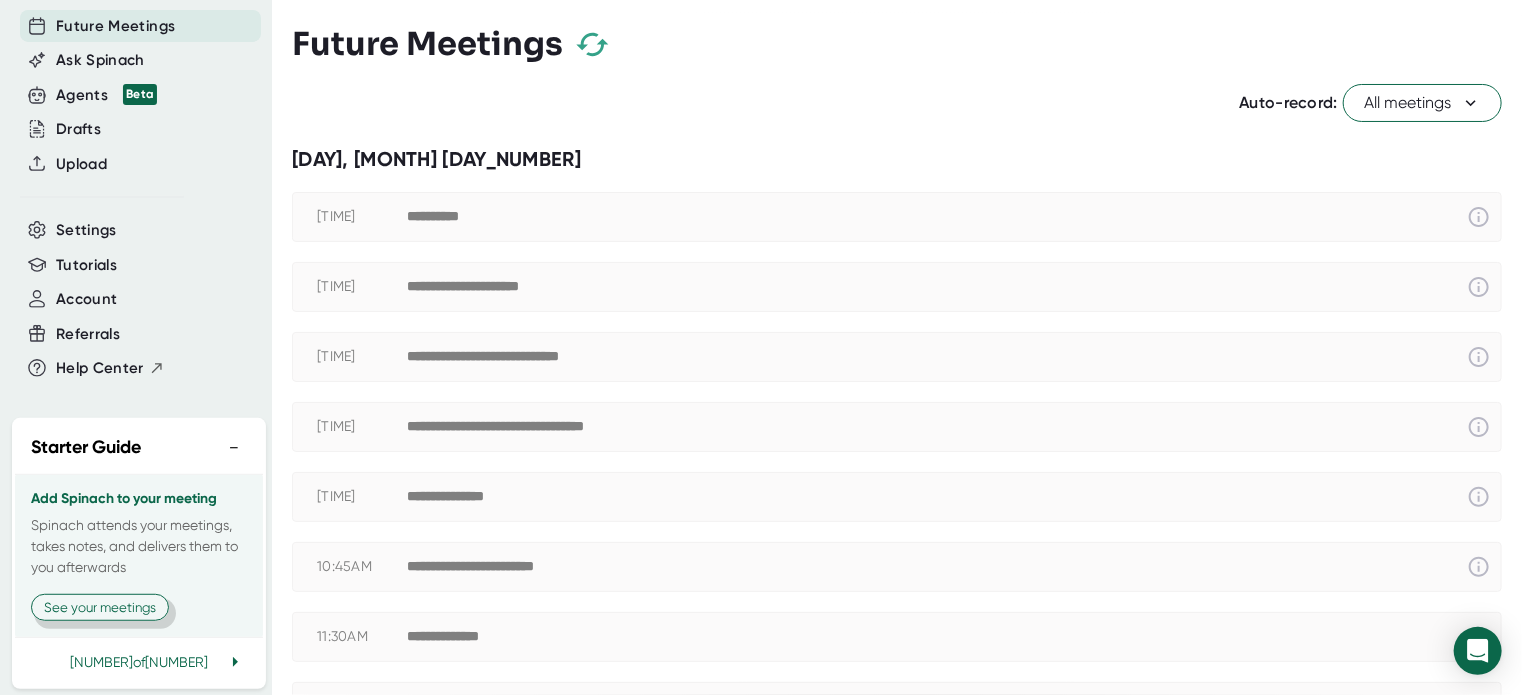 scroll, scrollTop: 296, scrollLeft: 0, axis: vertical 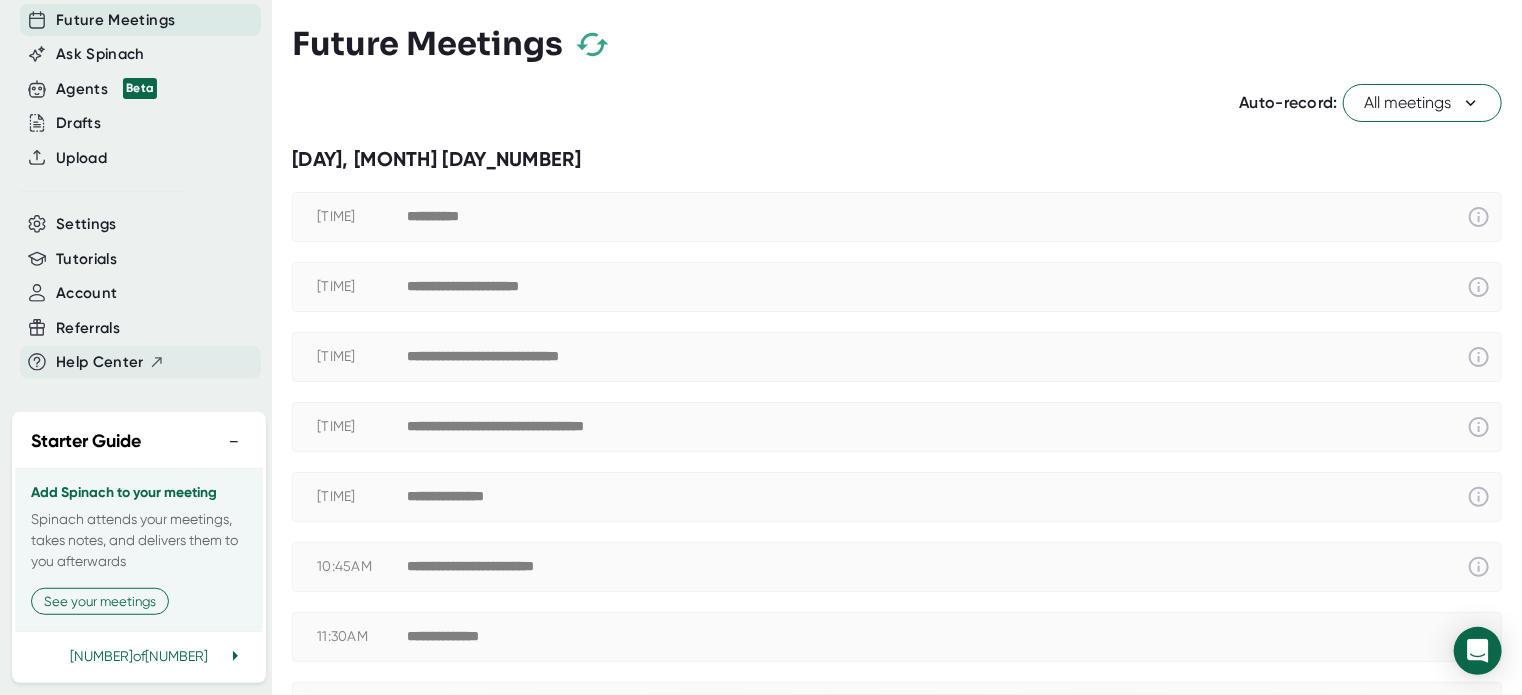 click on "Help Center" at bounding box center [140, -15] 